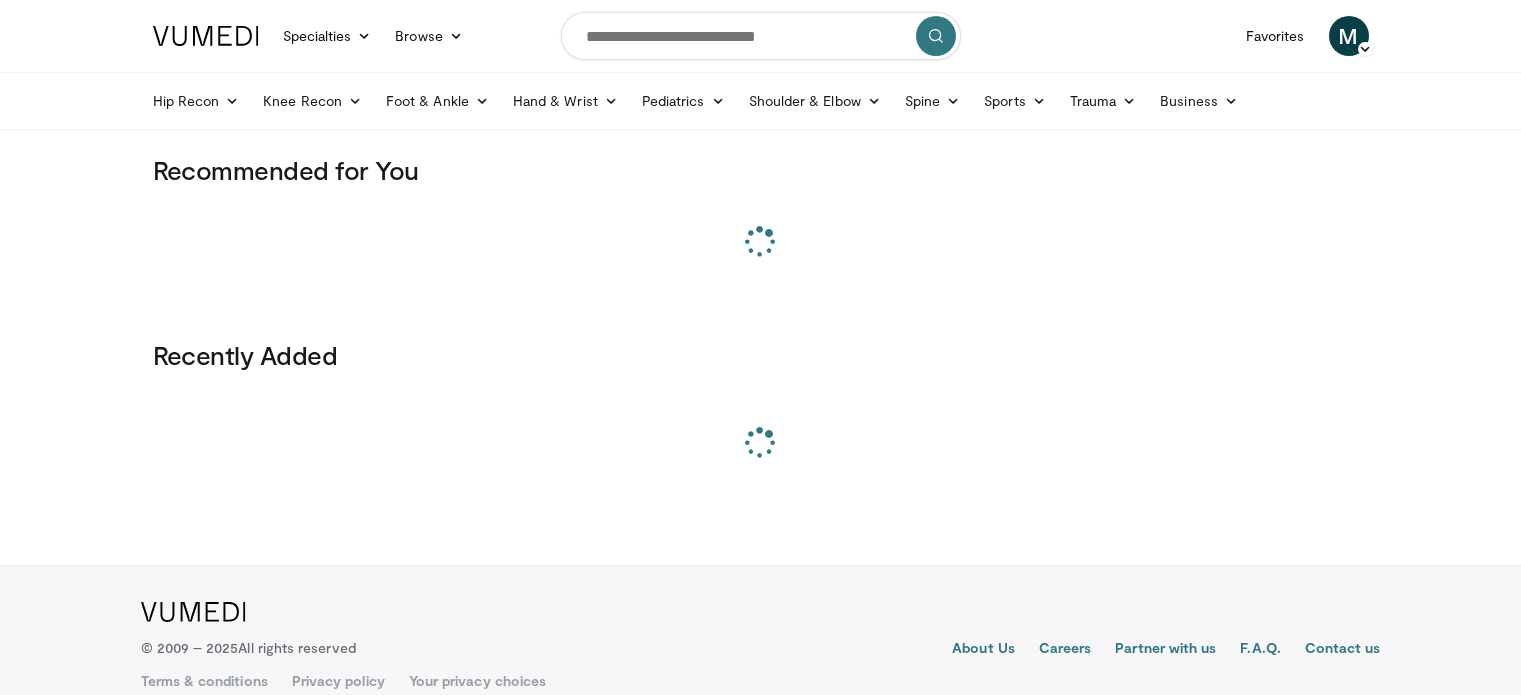 scroll, scrollTop: 0, scrollLeft: 0, axis: both 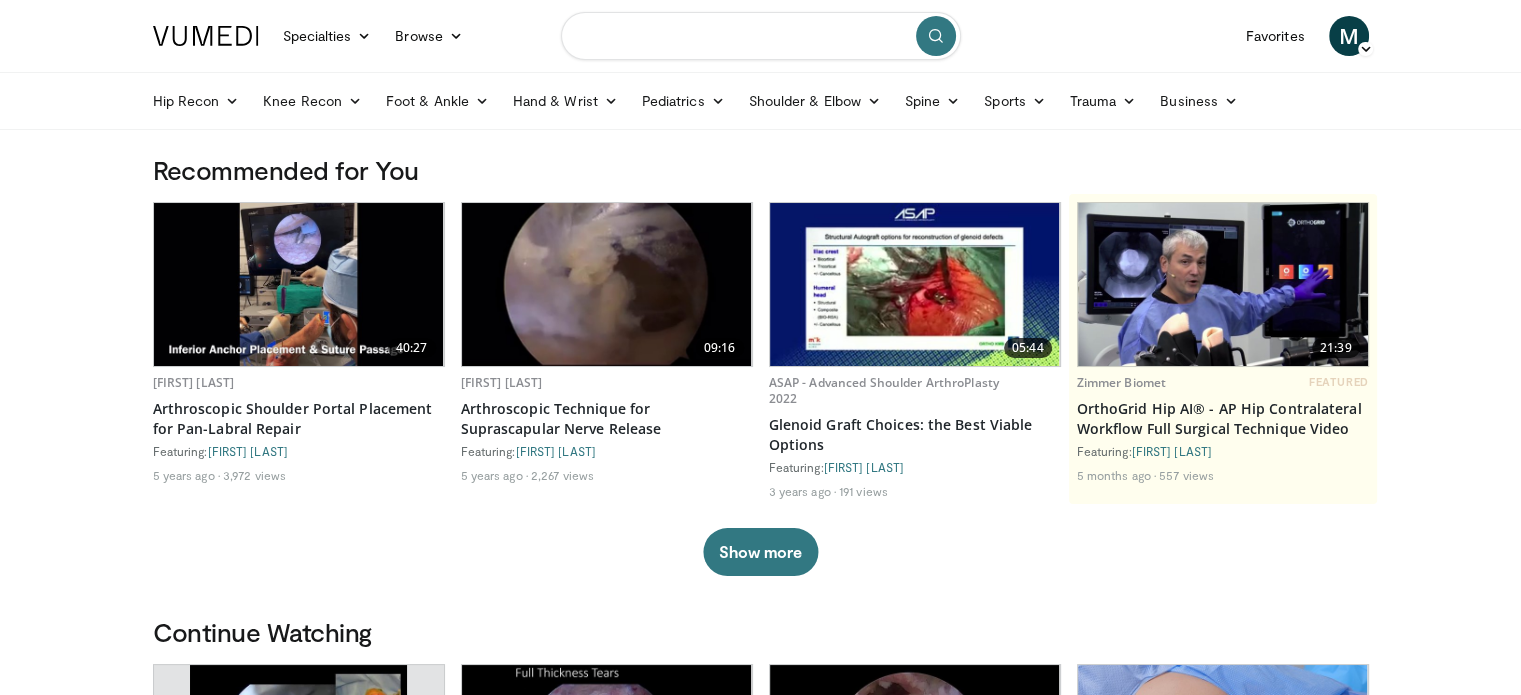 click at bounding box center [761, 36] 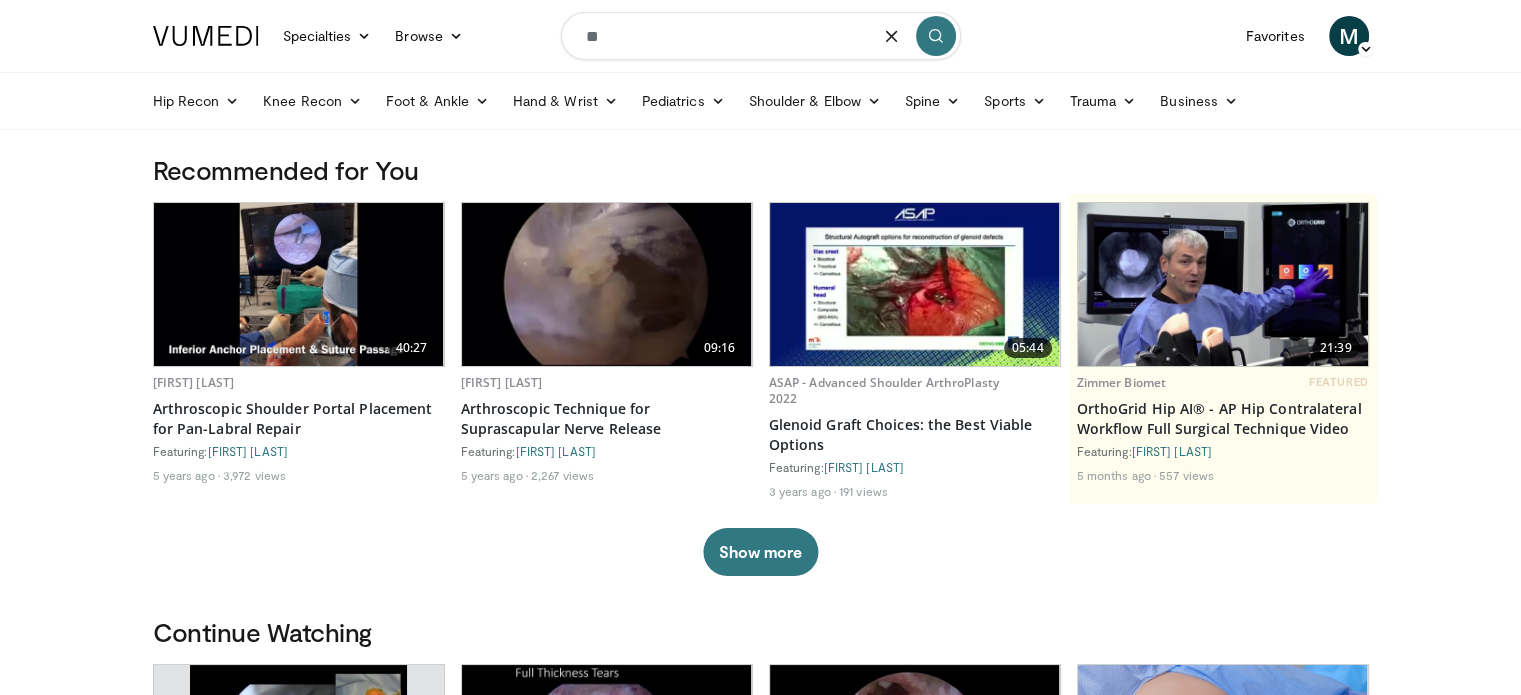 type on "*" 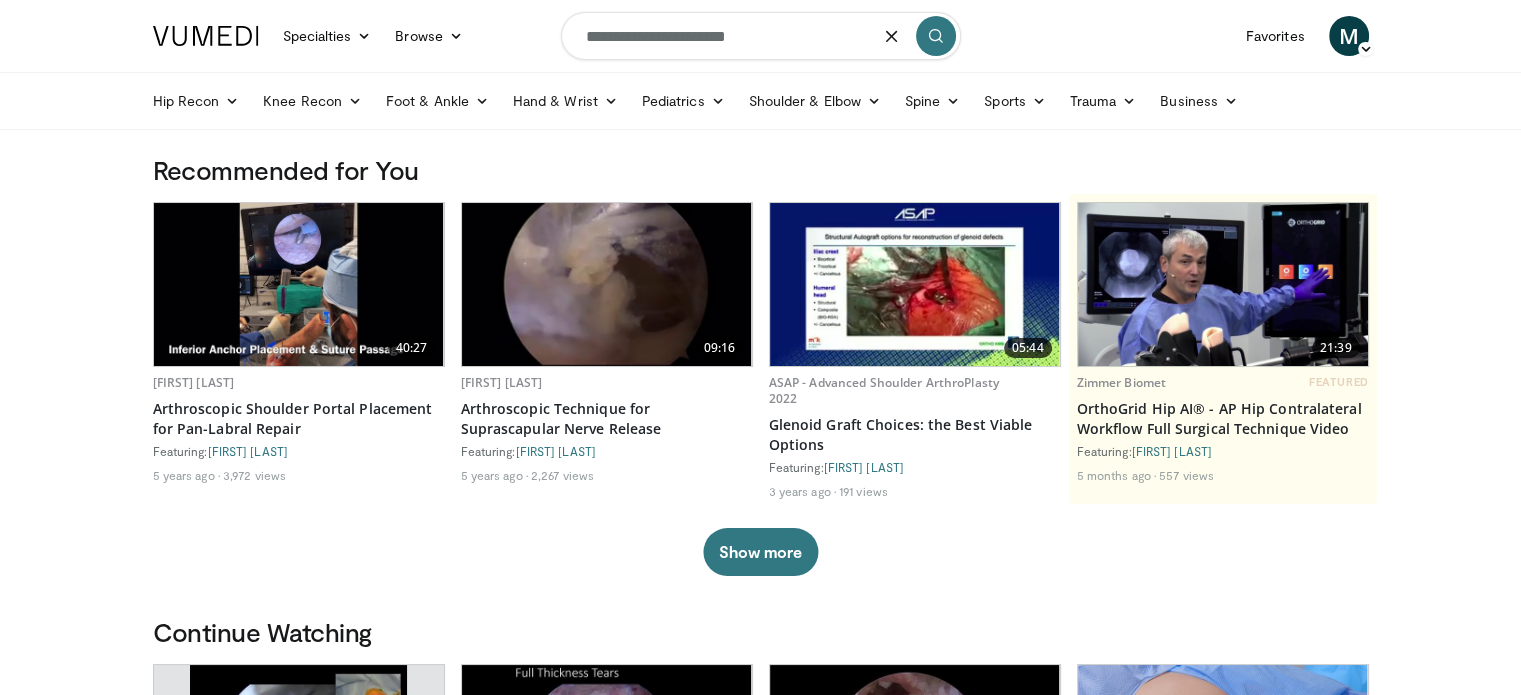 type on "**********" 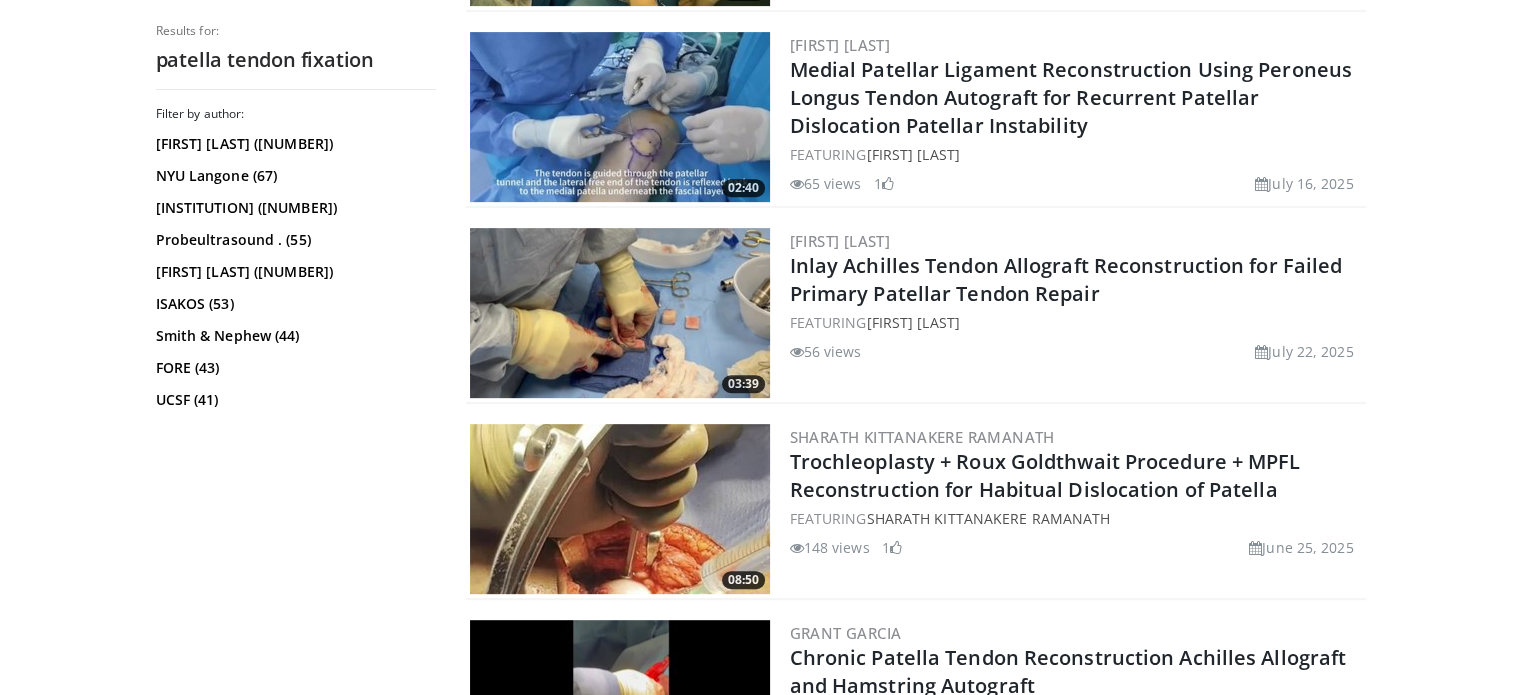 scroll, scrollTop: 0, scrollLeft: 0, axis: both 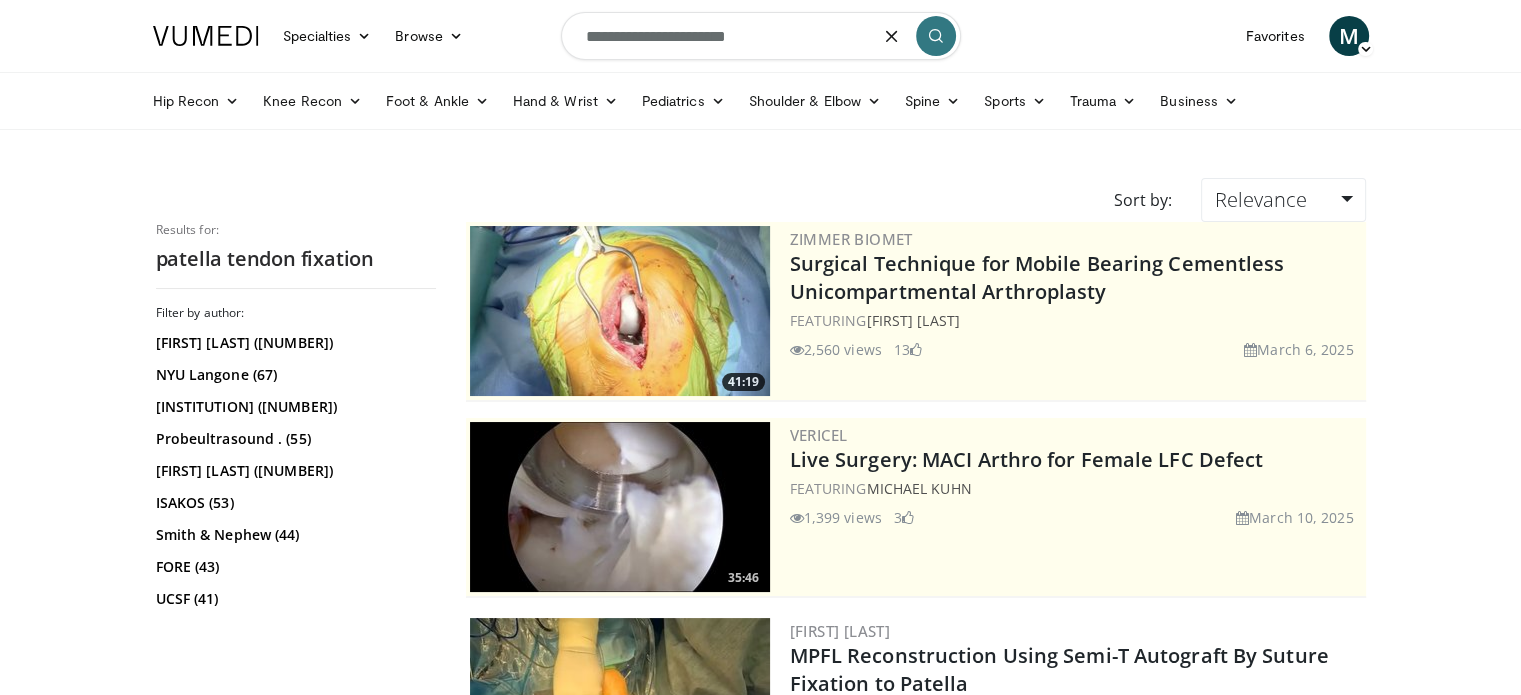 click on "**********" at bounding box center [761, 36] 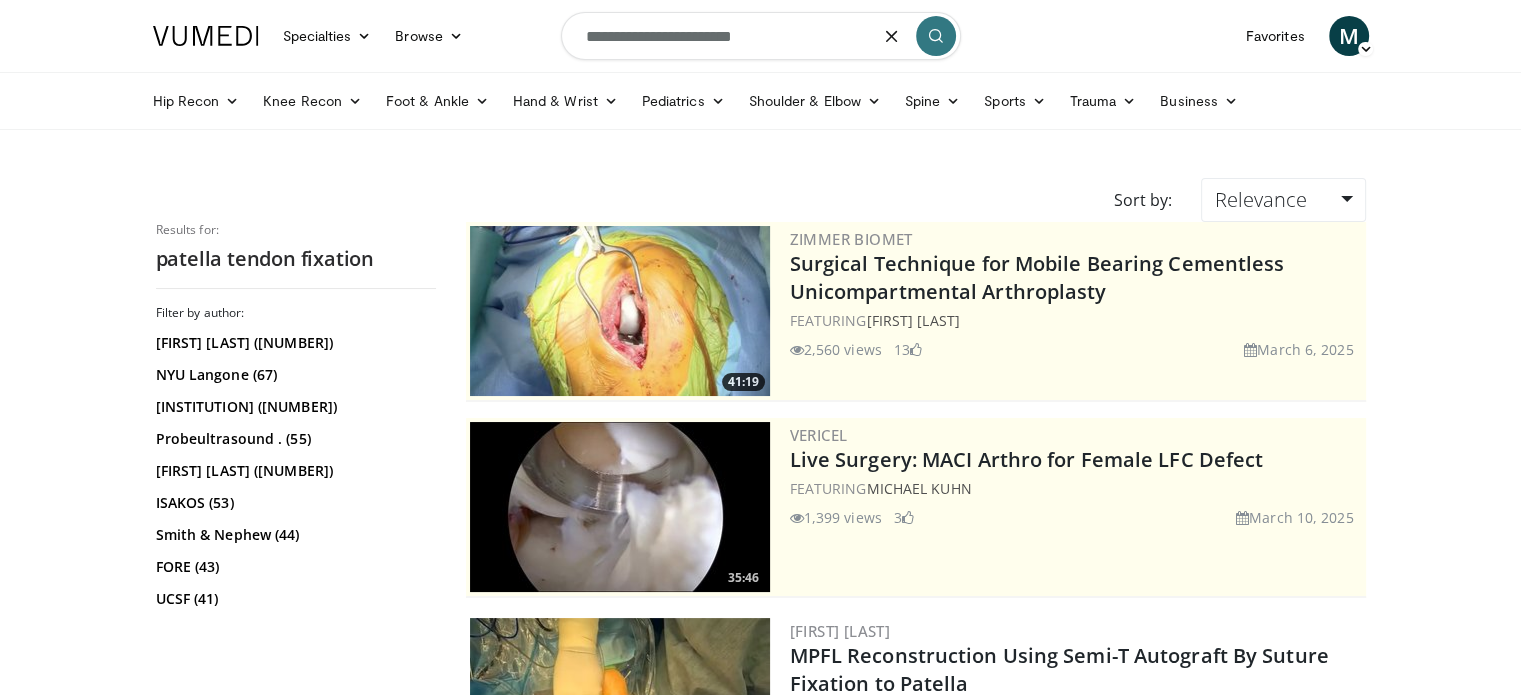 click on "**********" at bounding box center (761, 36) 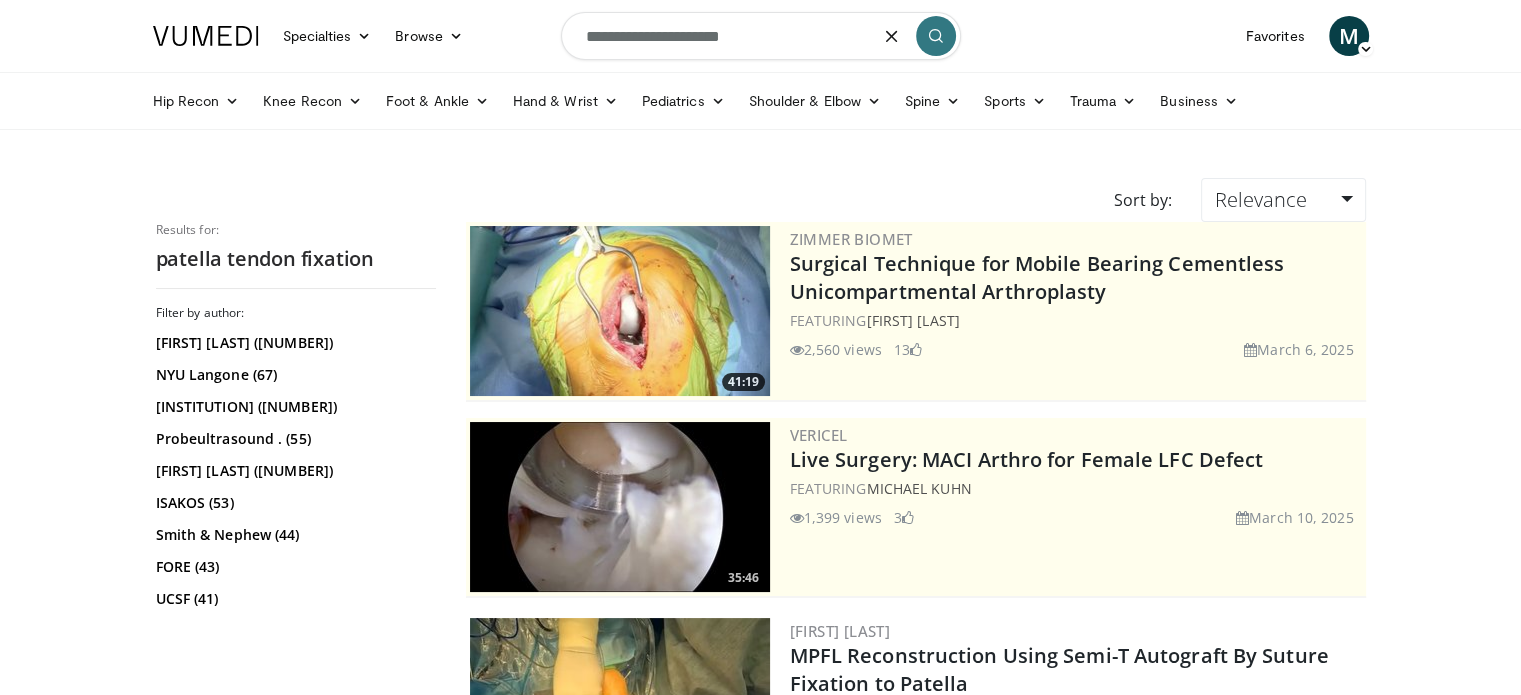 type on "**********" 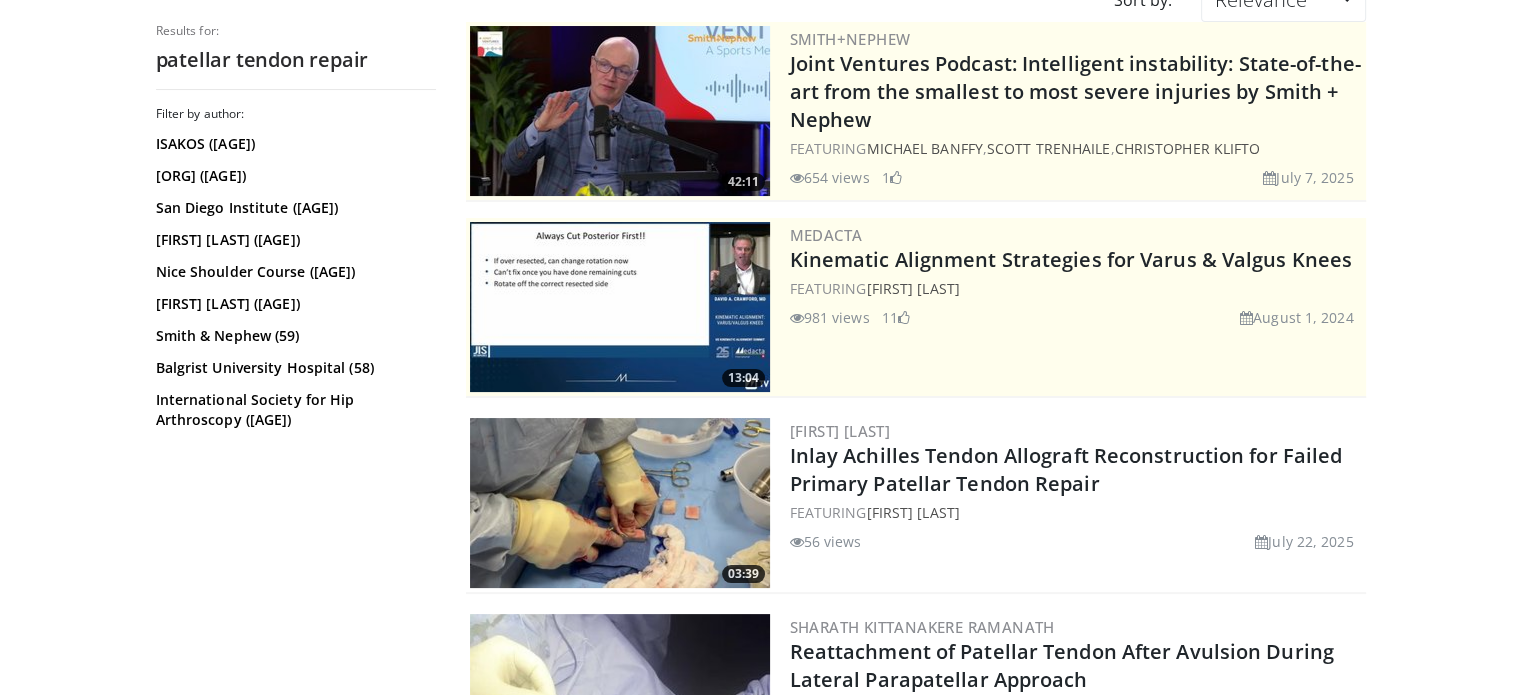 scroll, scrollTop: 0, scrollLeft: 0, axis: both 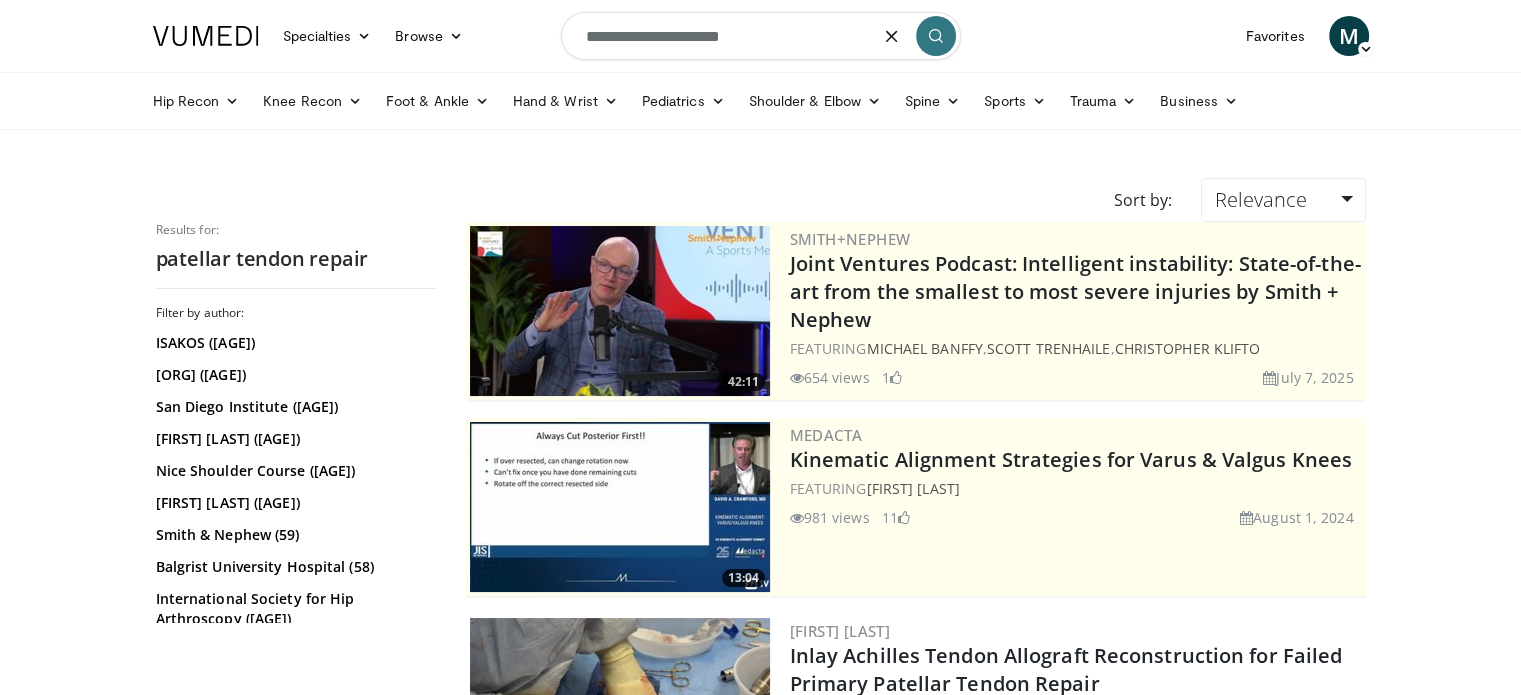 drag, startPoint x: 762, startPoint y: 27, endPoint x: 303, endPoint y: -84, distance: 472.23087 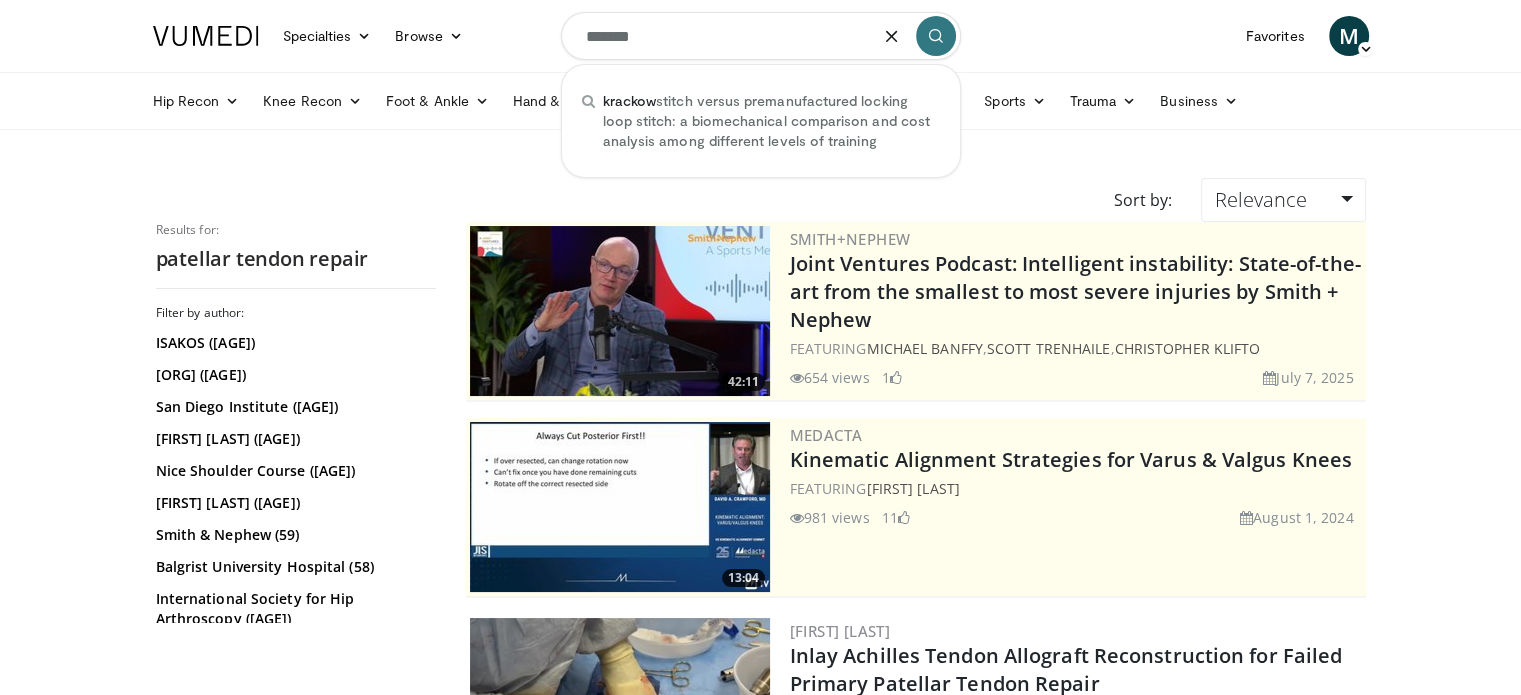 type on "*******" 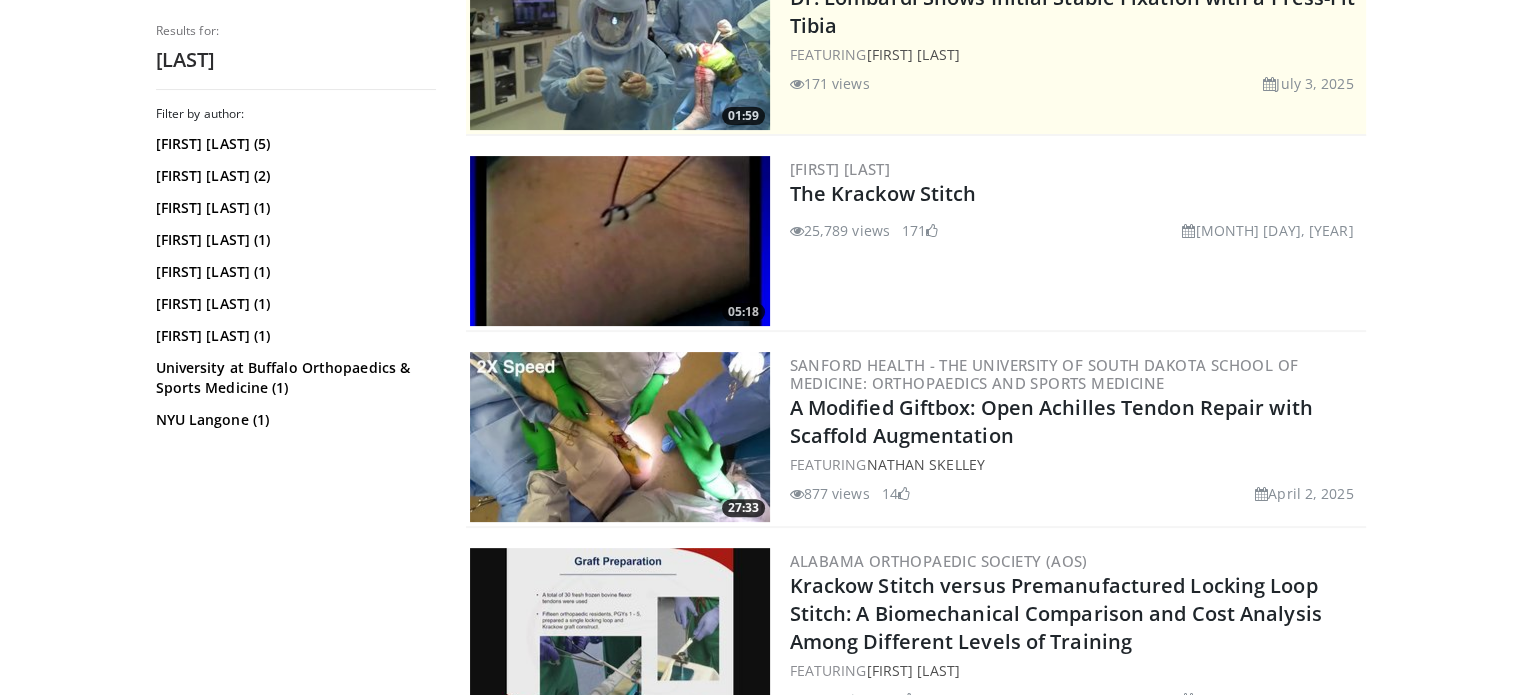 scroll, scrollTop: 463, scrollLeft: 0, axis: vertical 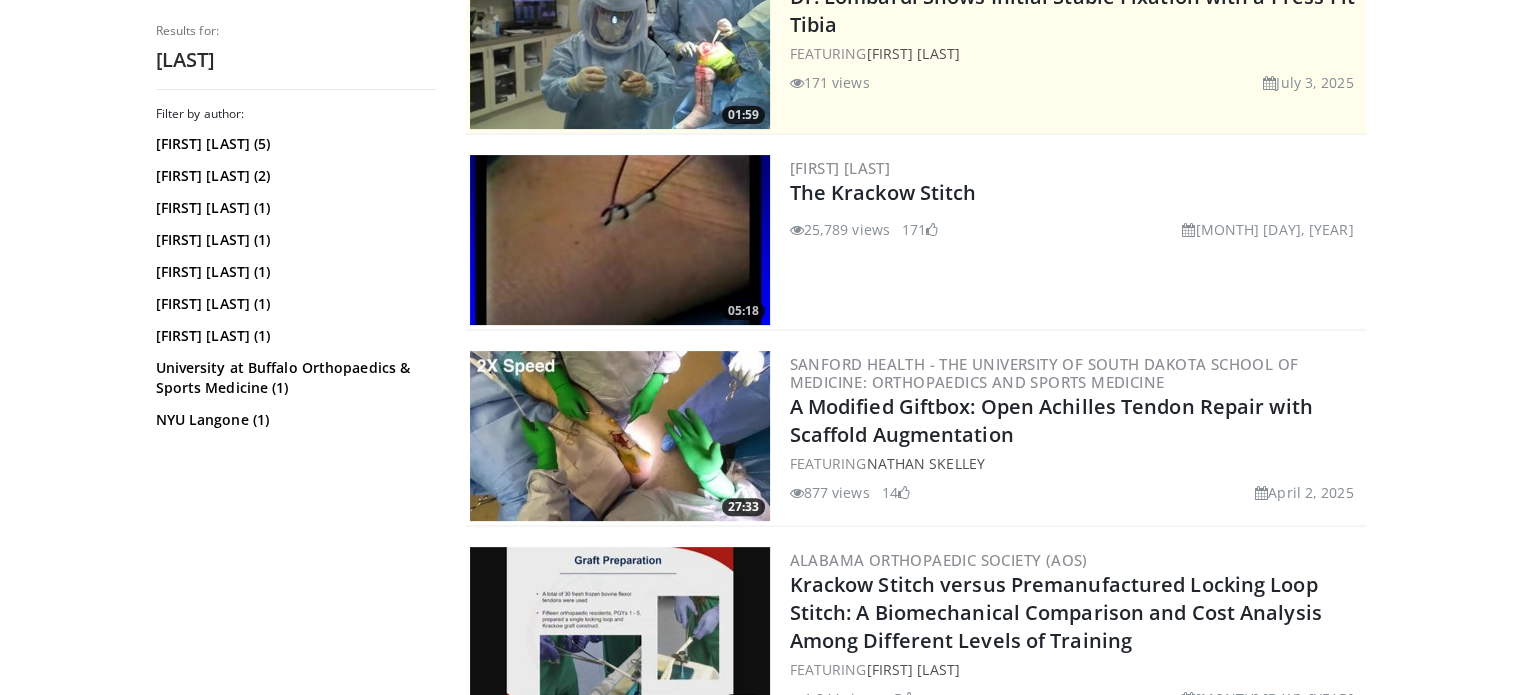 click at bounding box center [620, 240] 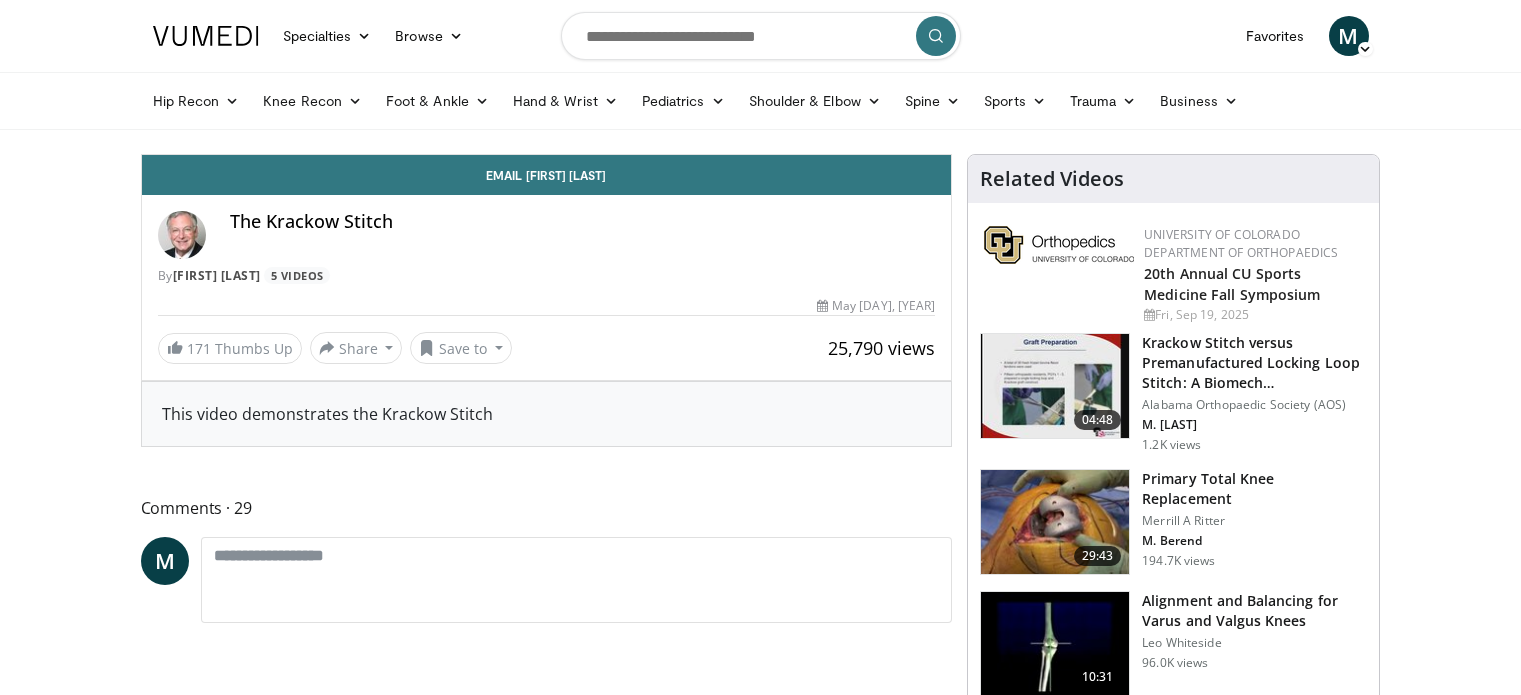 scroll, scrollTop: 0, scrollLeft: 0, axis: both 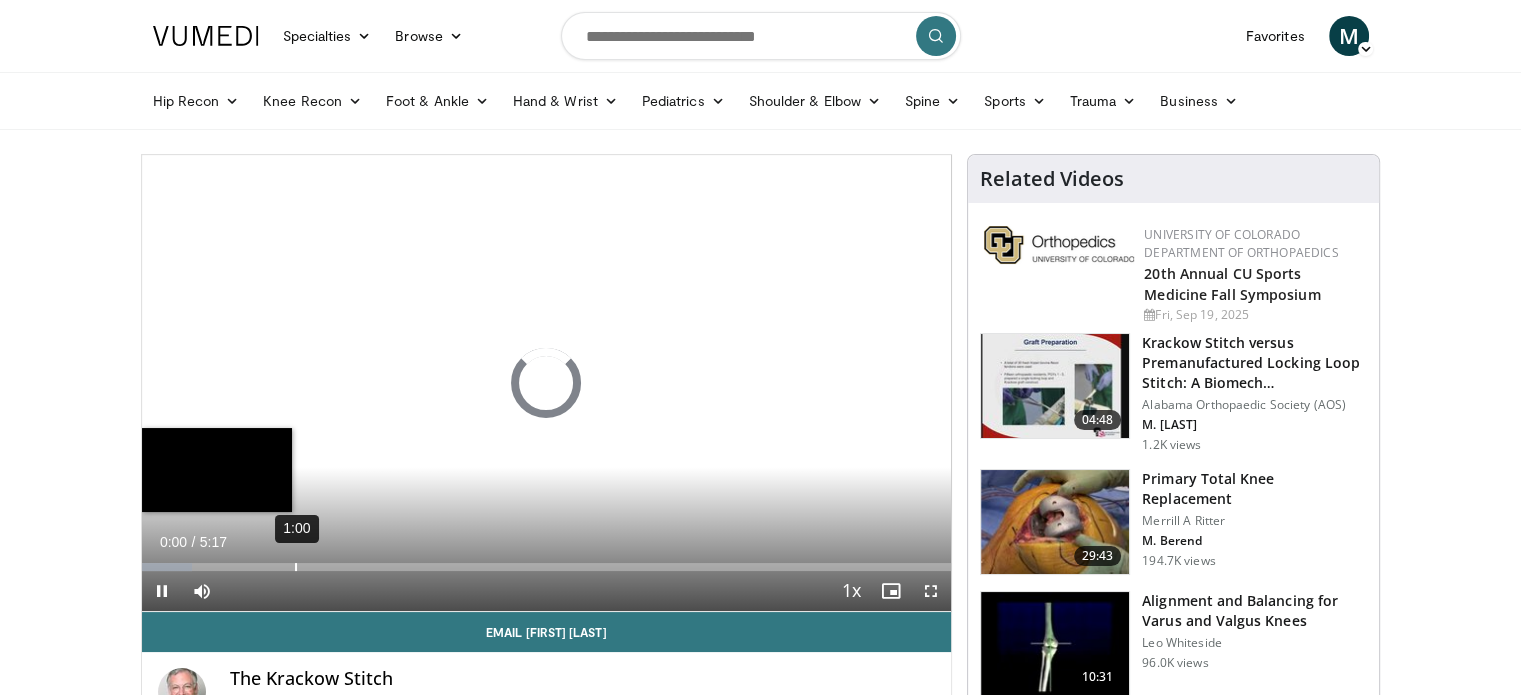click on "Loaded :  6.26% 1:00 0:00" at bounding box center [547, 561] 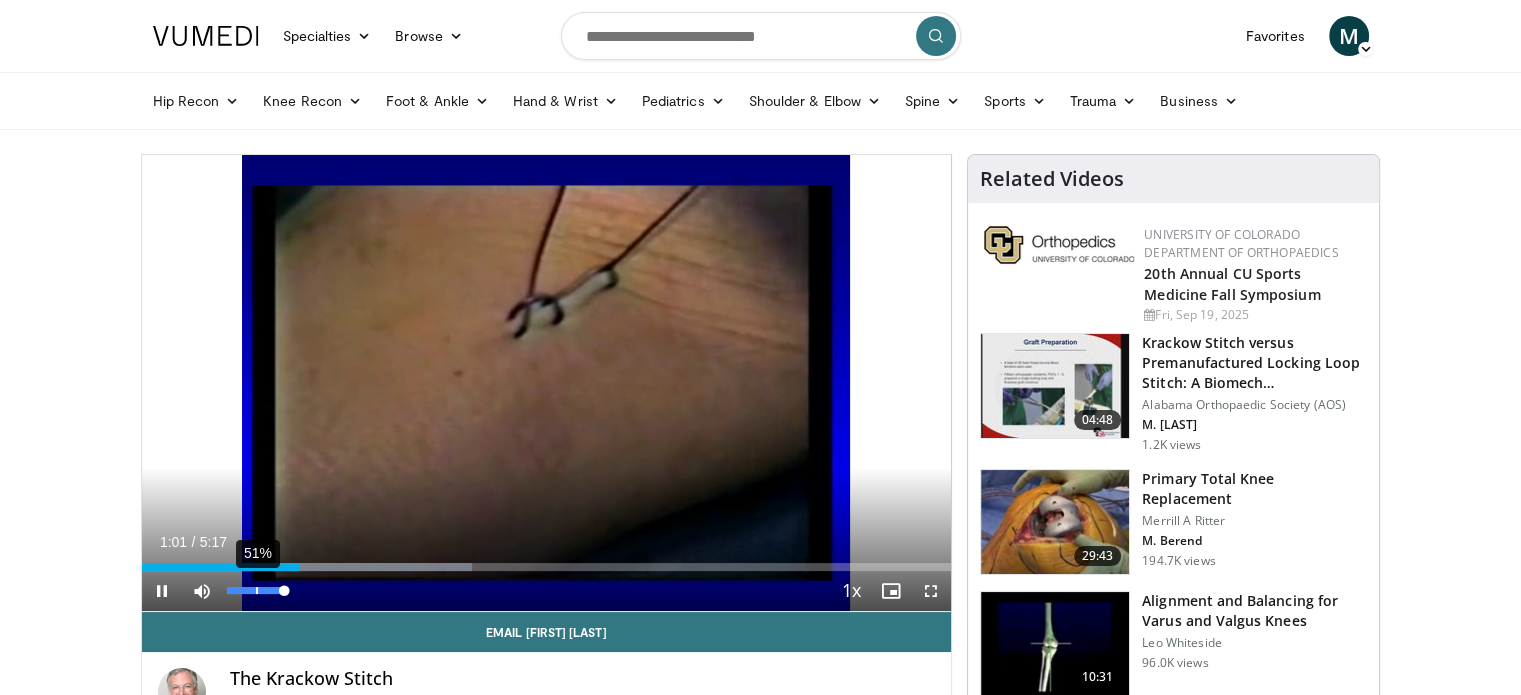 click on "51%" at bounding box center [255, 590] 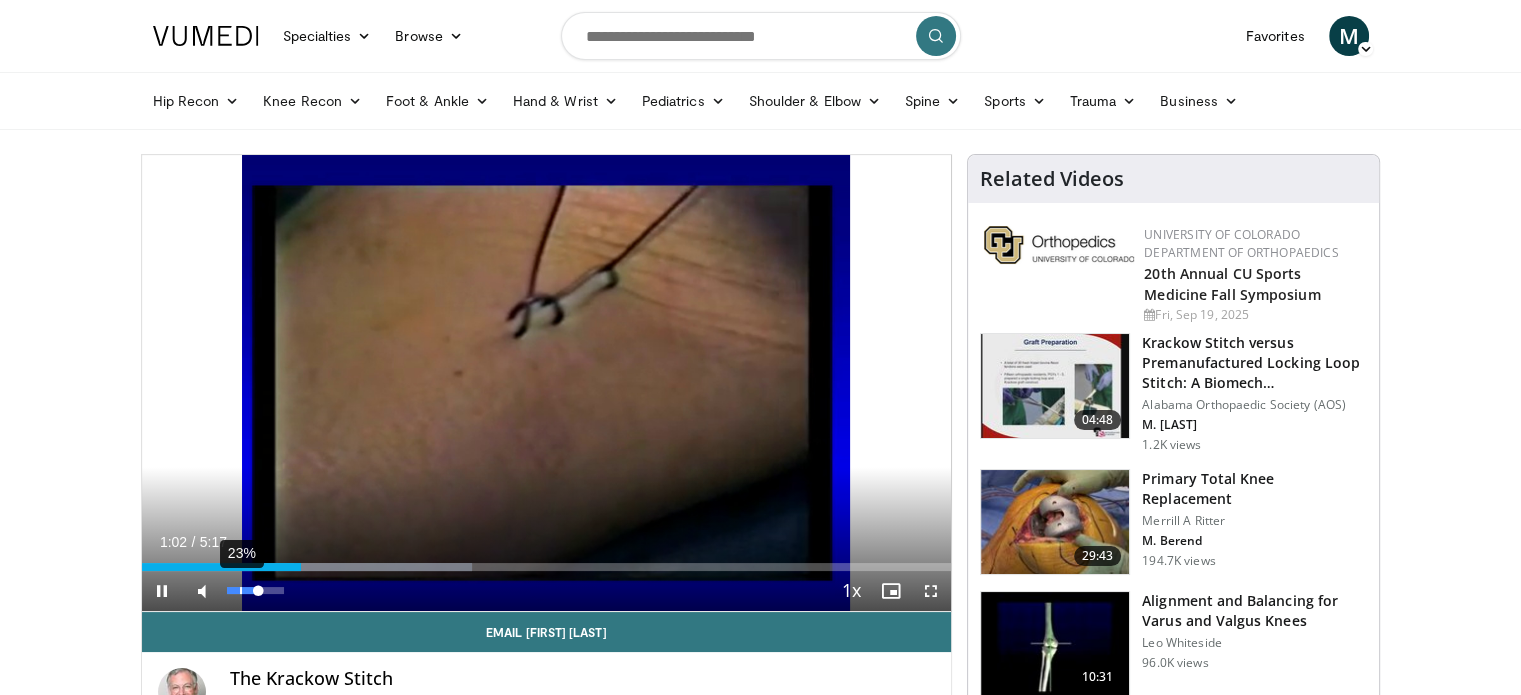 click on "23%" at bounding box center (255, 590) 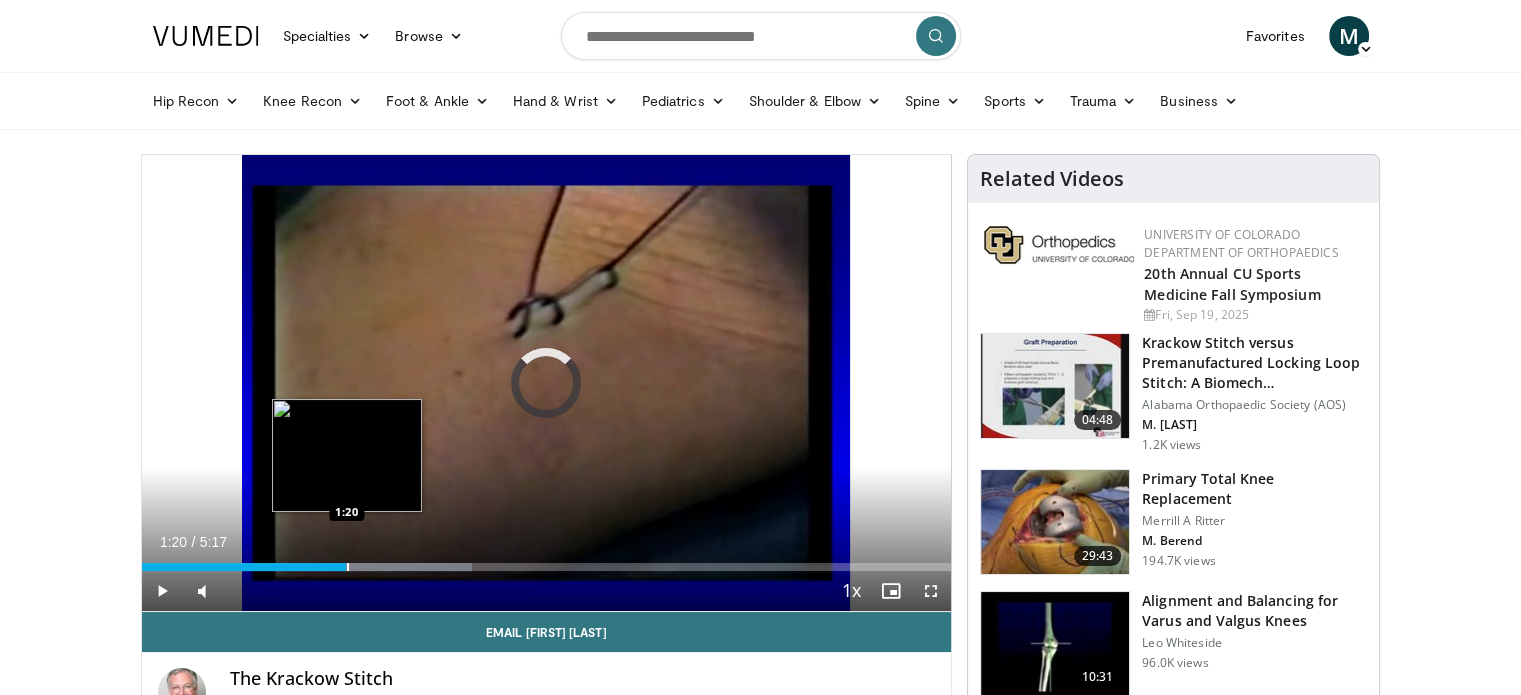 click on "Loaded :  40.81% 1:20 1:20" at bounding box center [547, 561] 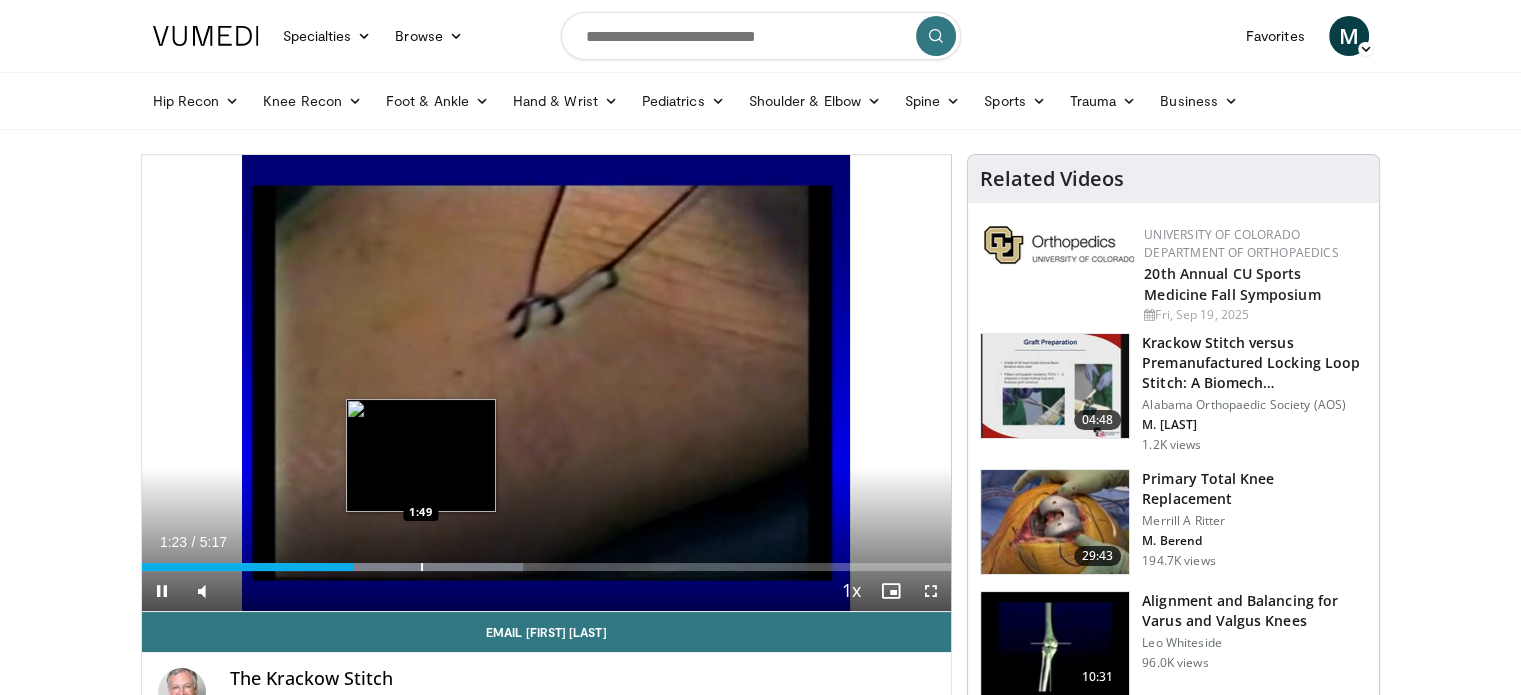 click at bounding box center (422, 567) 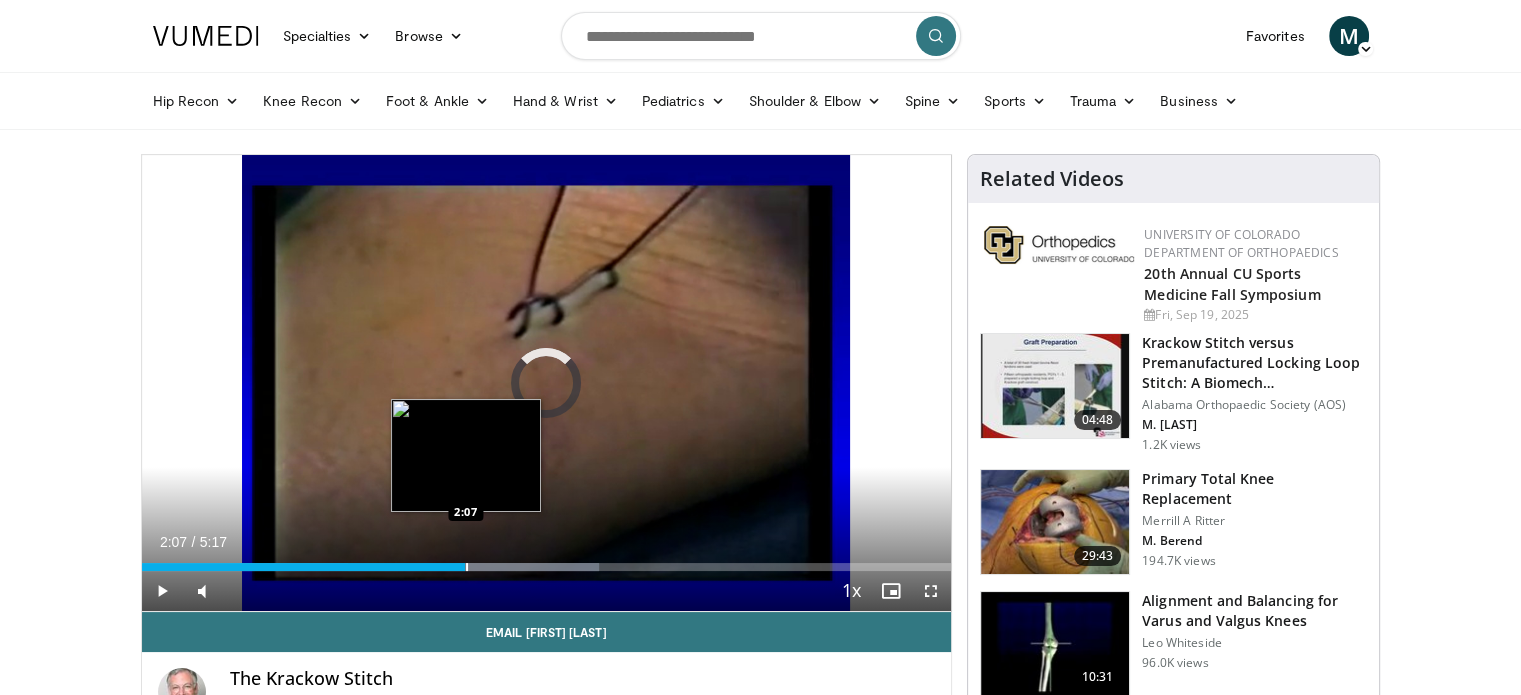 click at bounding box center [467, 567] 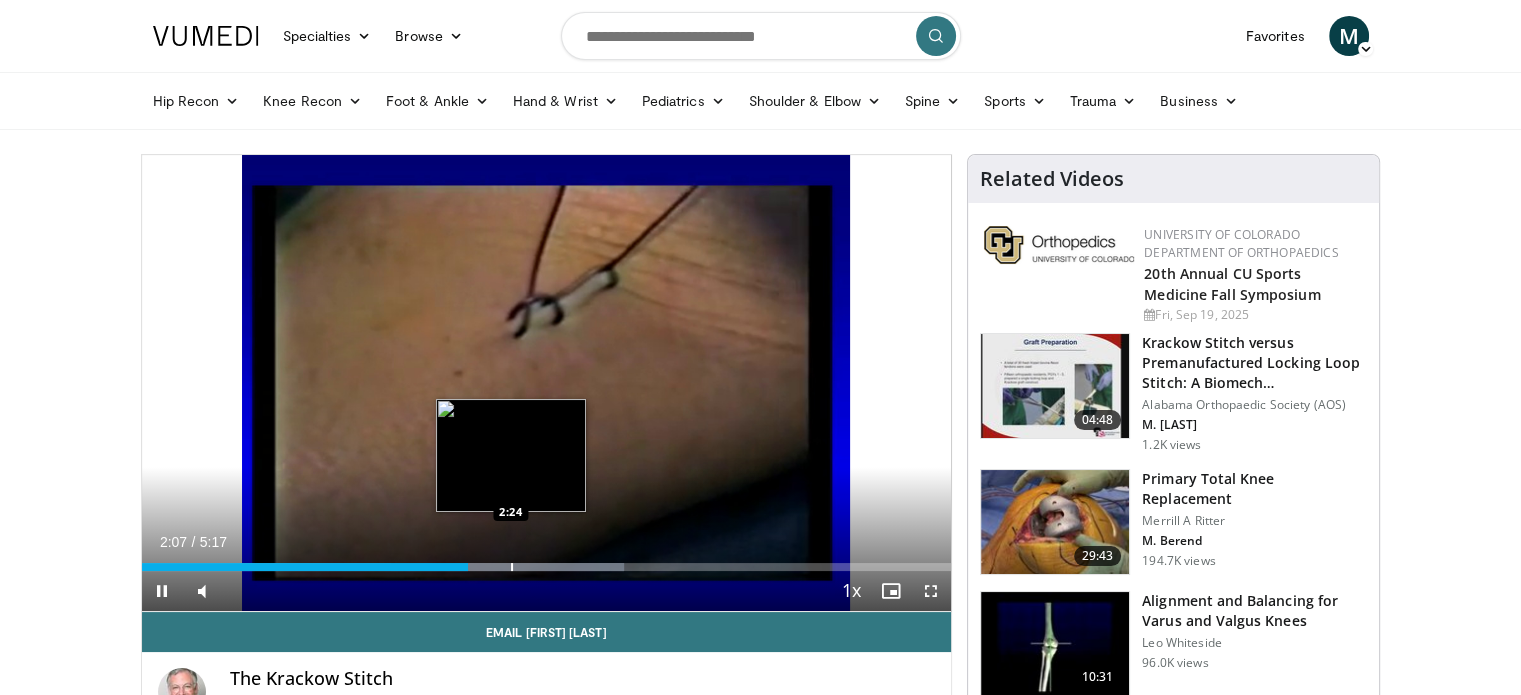 click on "Loaded :  59.65% 2:08 2:24" at bounding box center (547, 561) 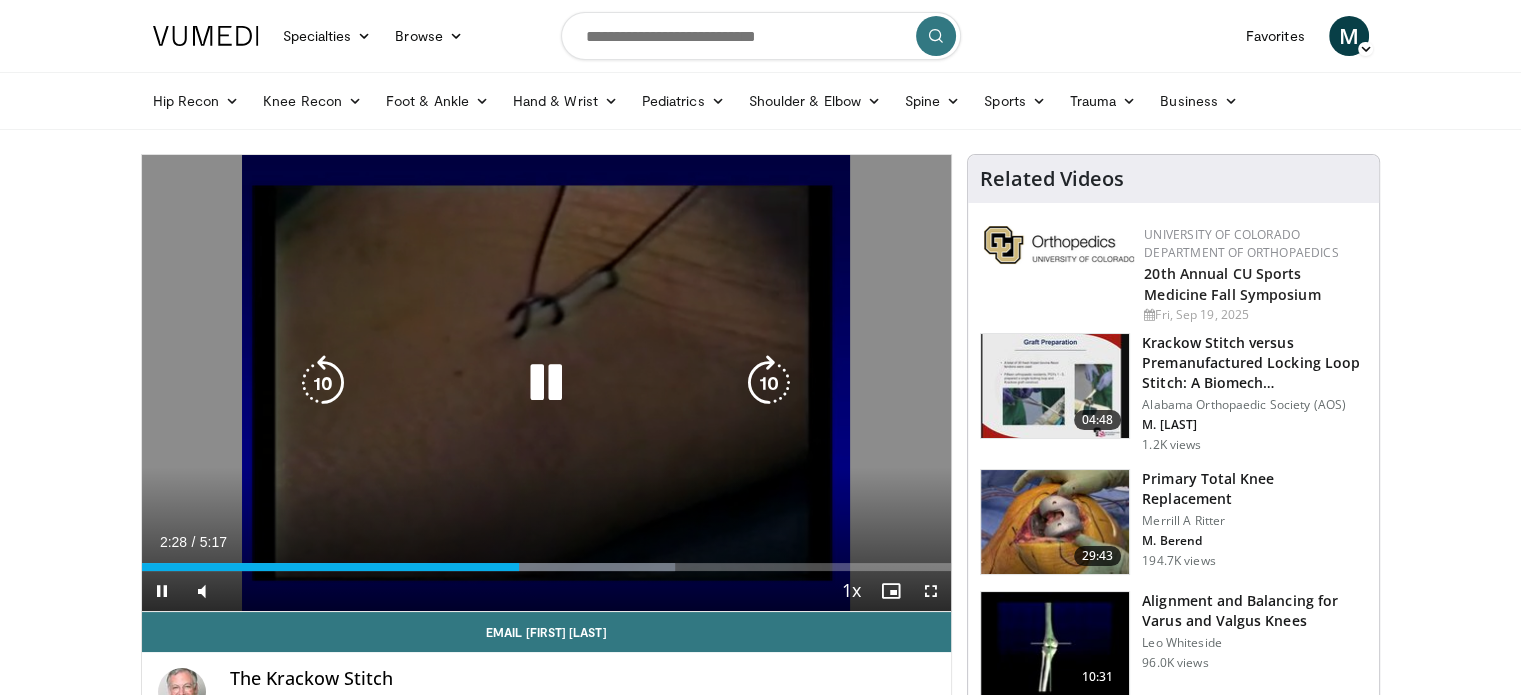 click at bounding box center [546, 383] 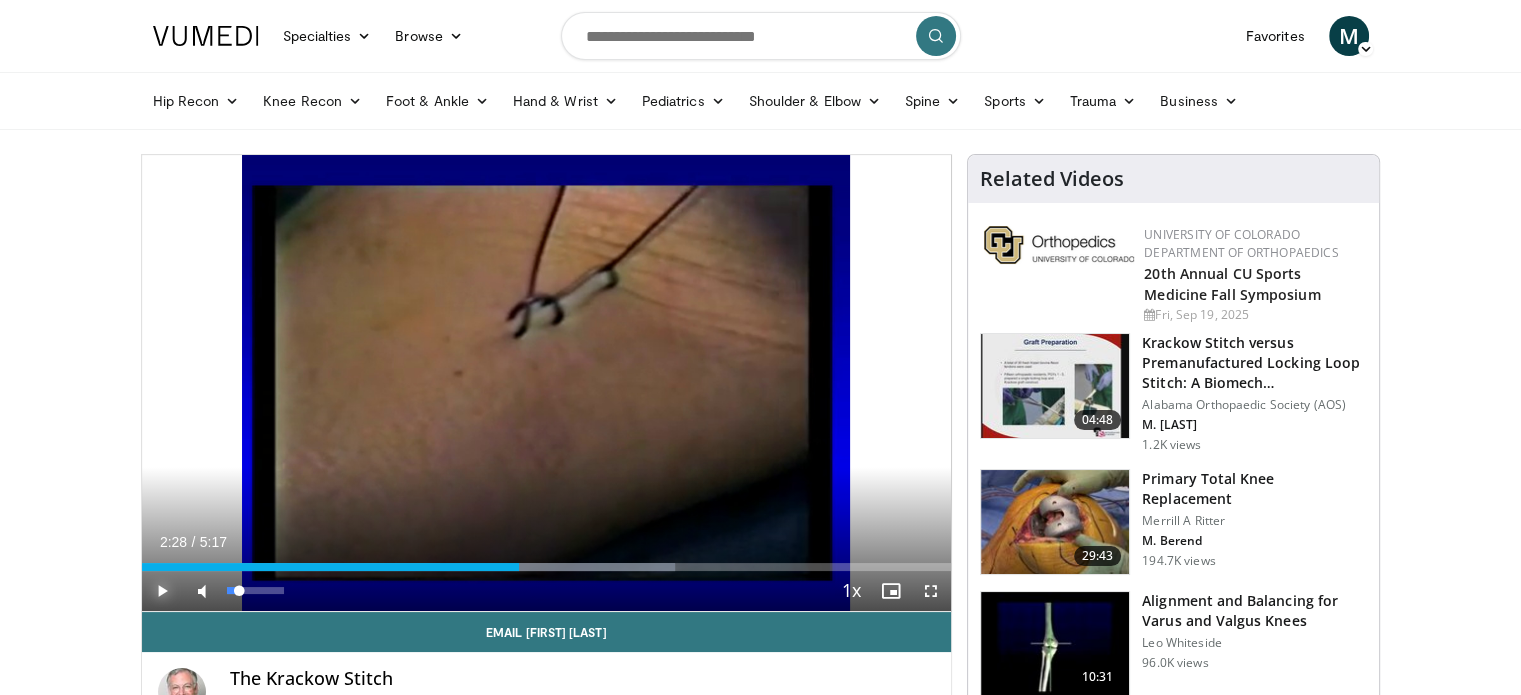 click at bounding box center (162, 591) 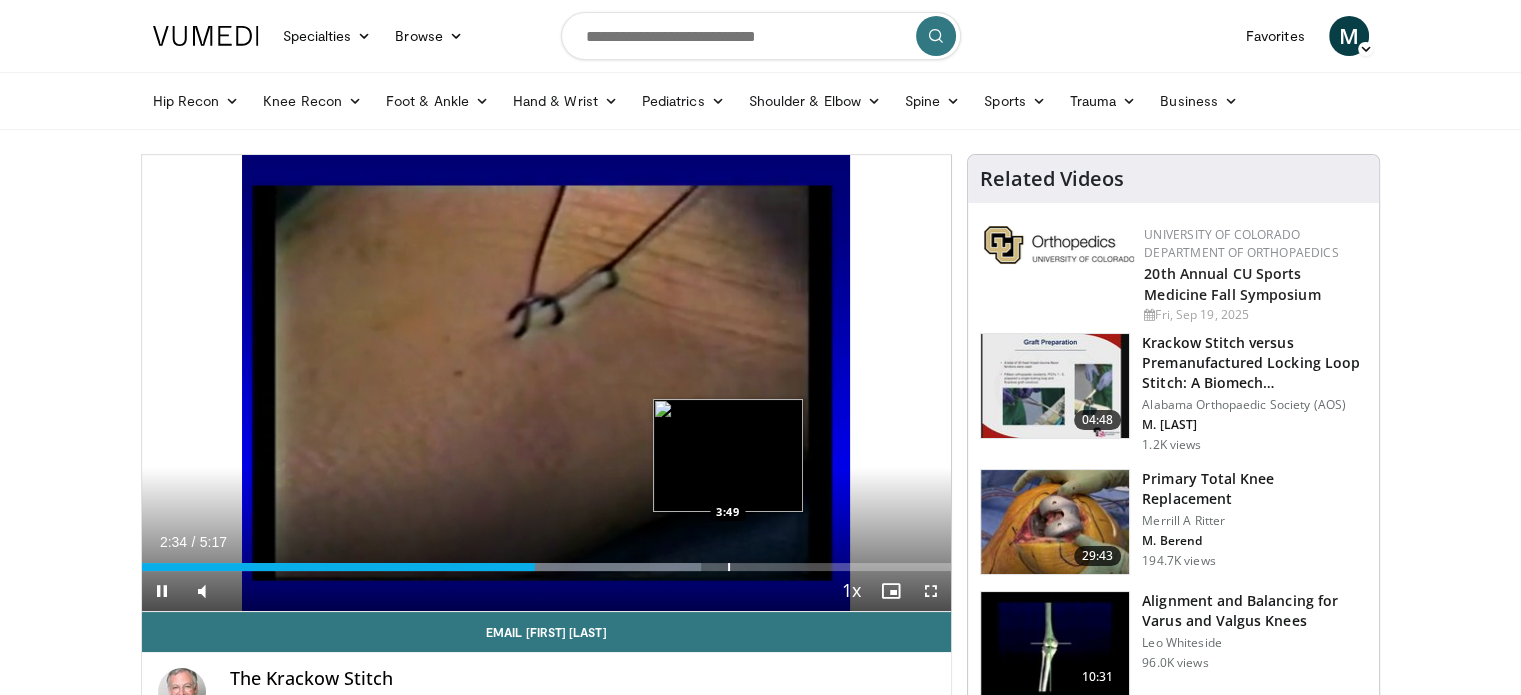 click on "10 seconds
Tap to unmute" at bounding box center (547, 383) 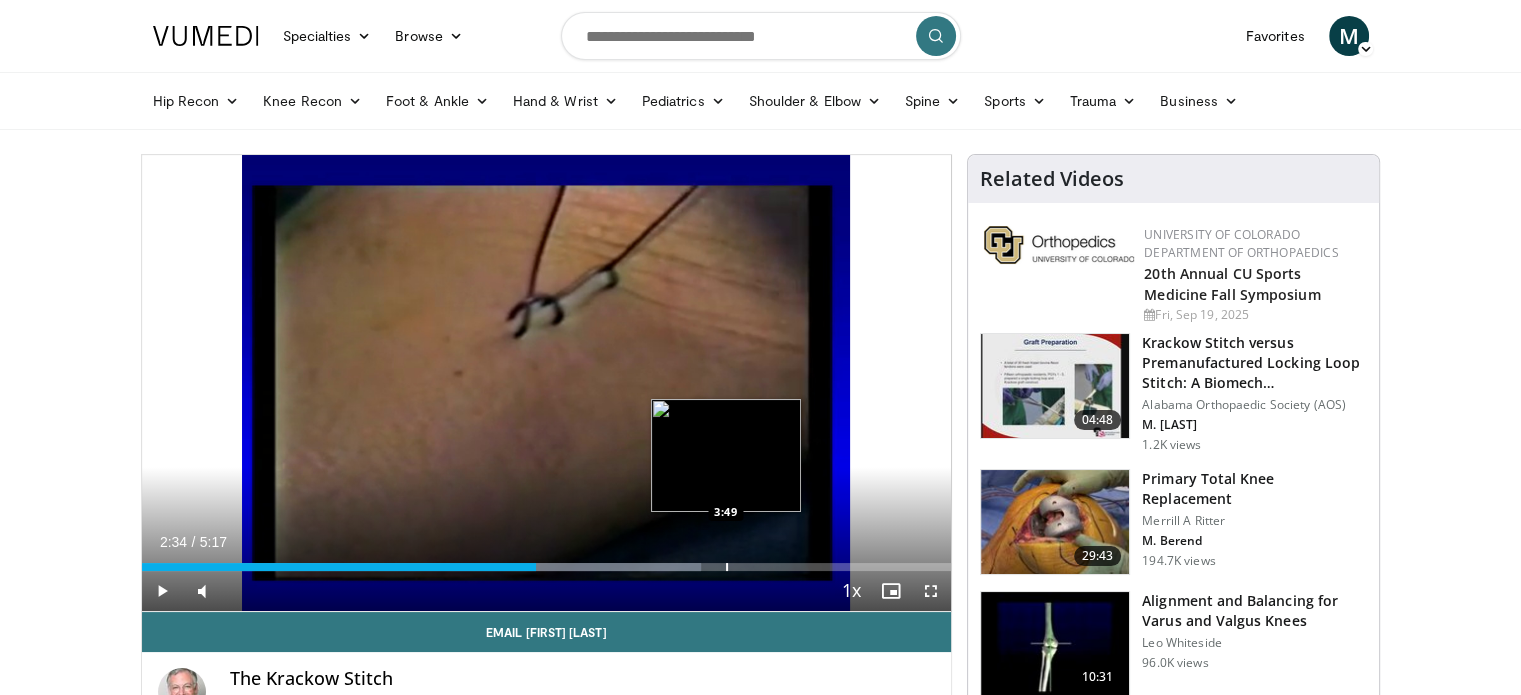 click on "Loaded :  69.08% 2:34 3:49" at bounding box center (547, 567) 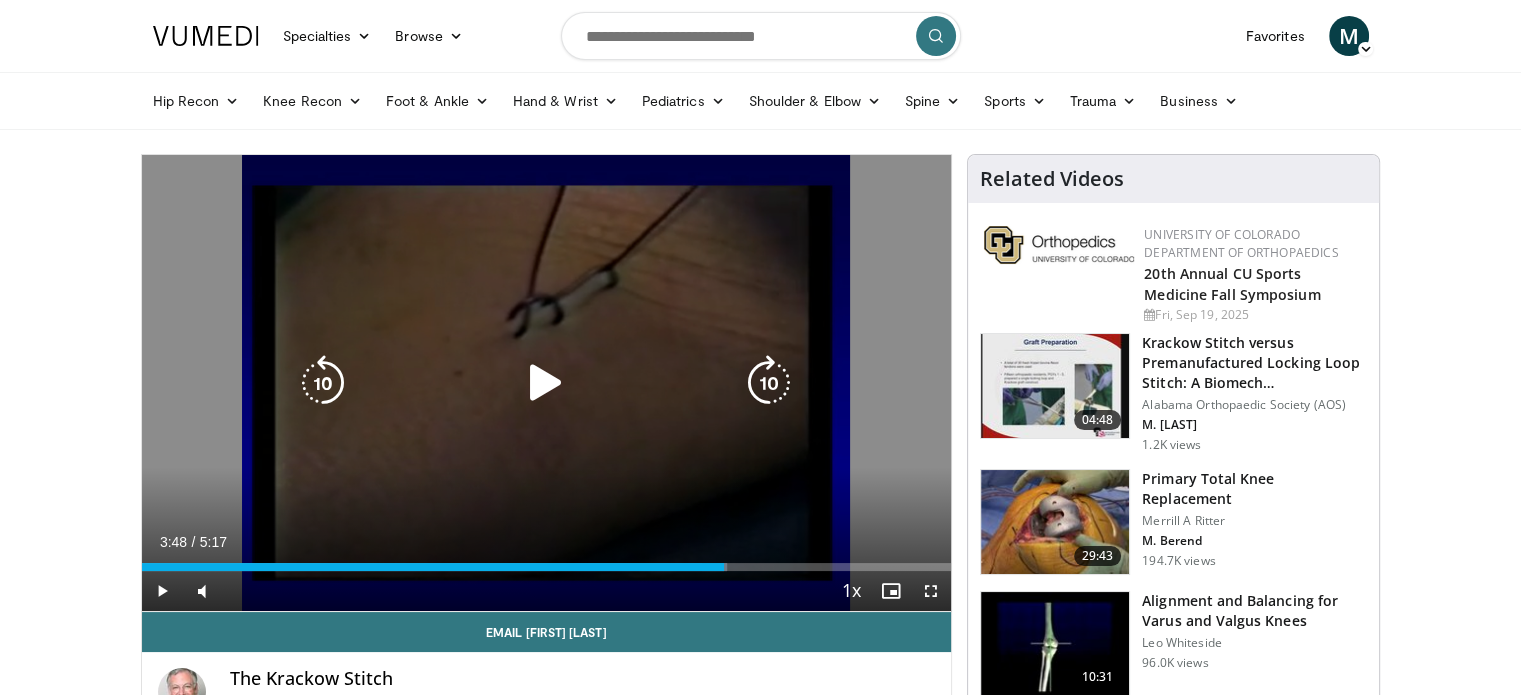 click at bounding box center [546, 383] 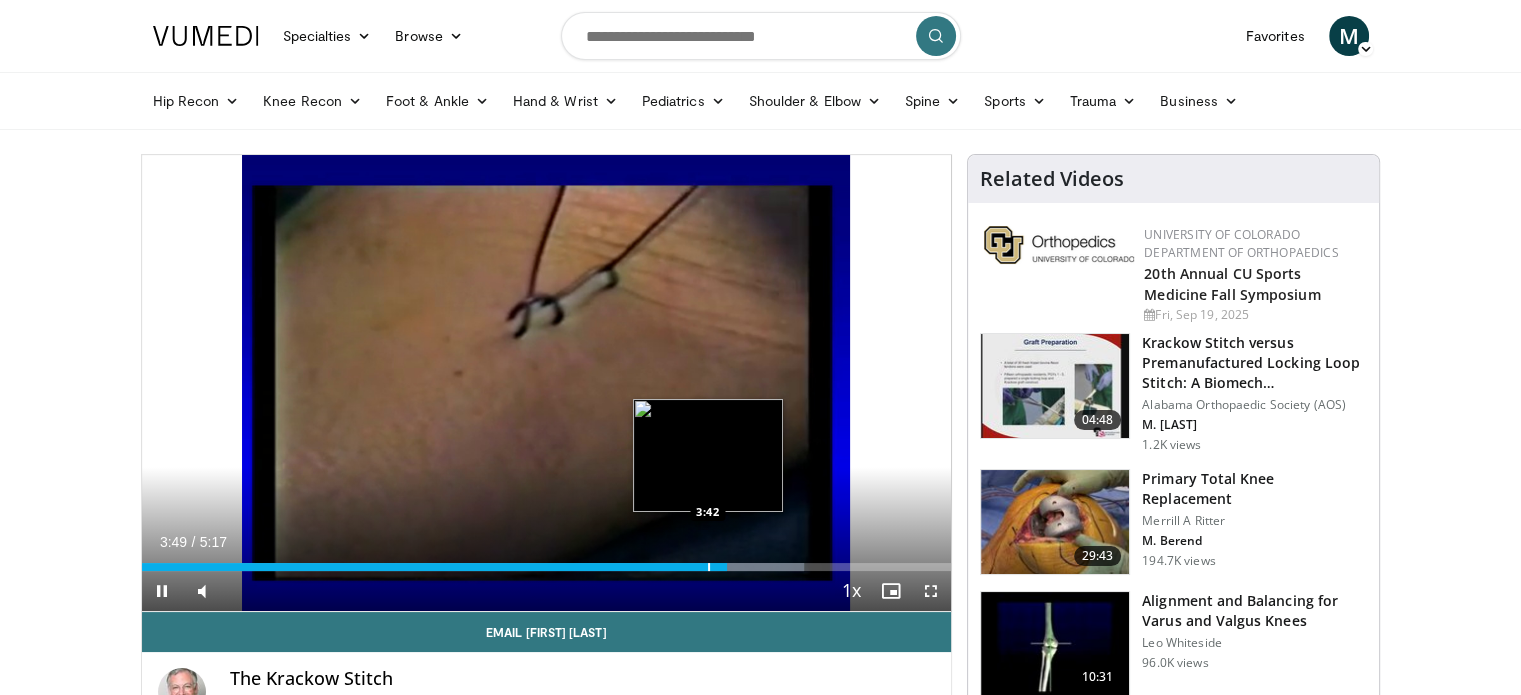 click at bounding box center (709, 567) 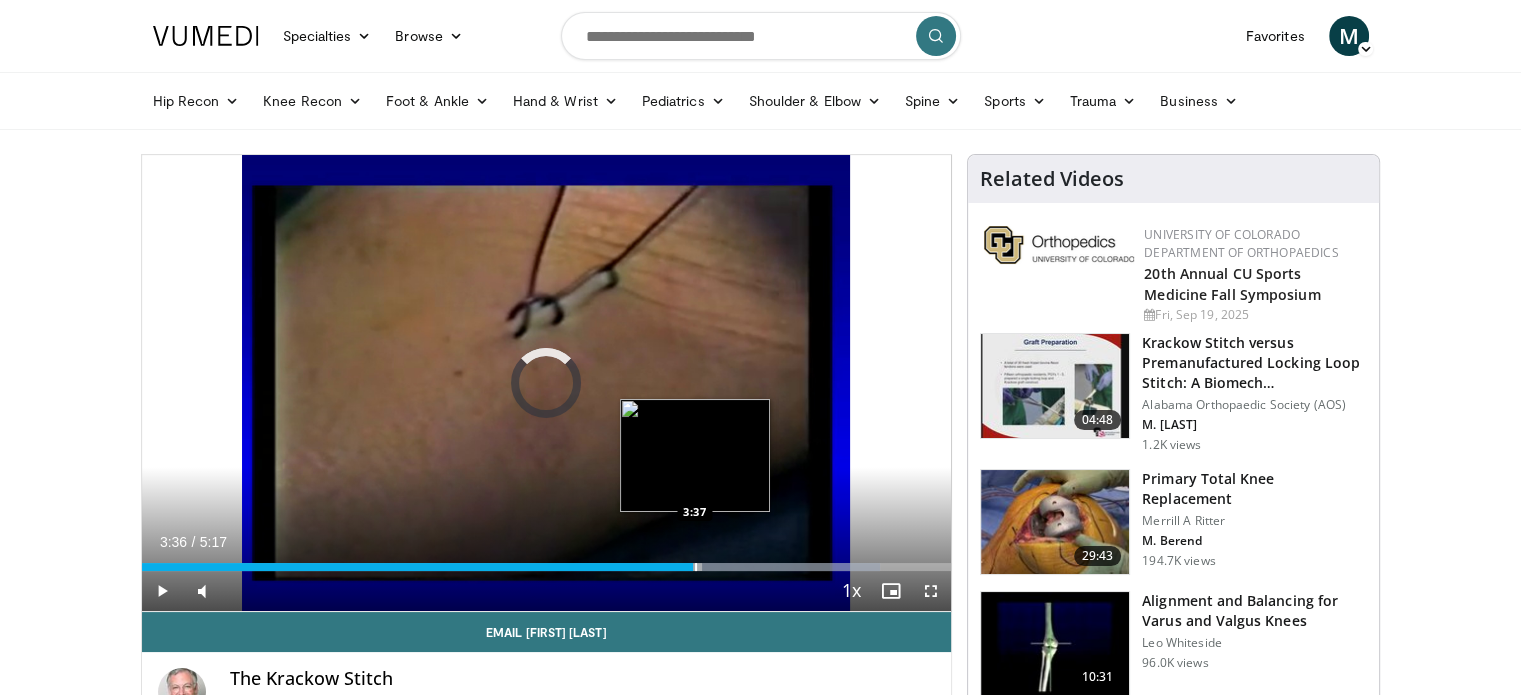 click on "3:36" at bounding box center (418, 567) 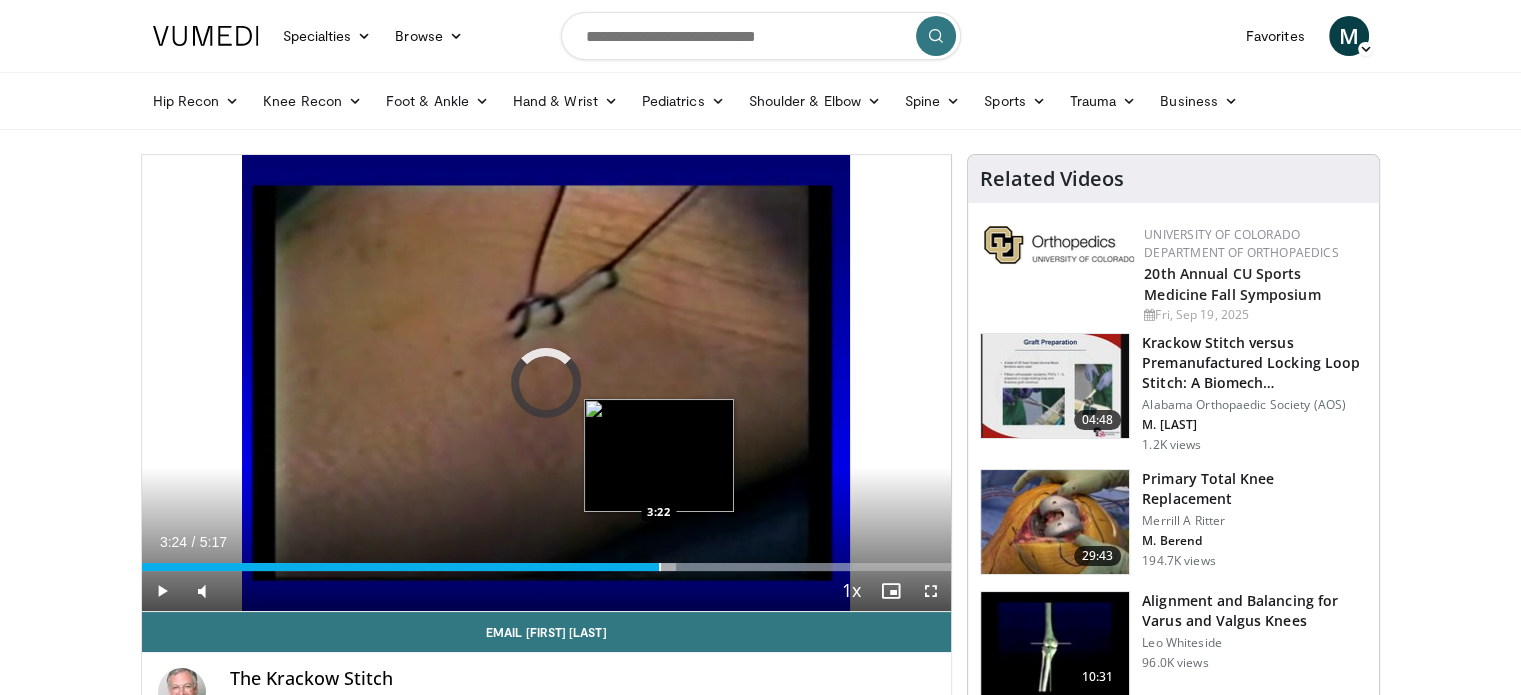 click on "3:24" at bounding box center [402, 567] 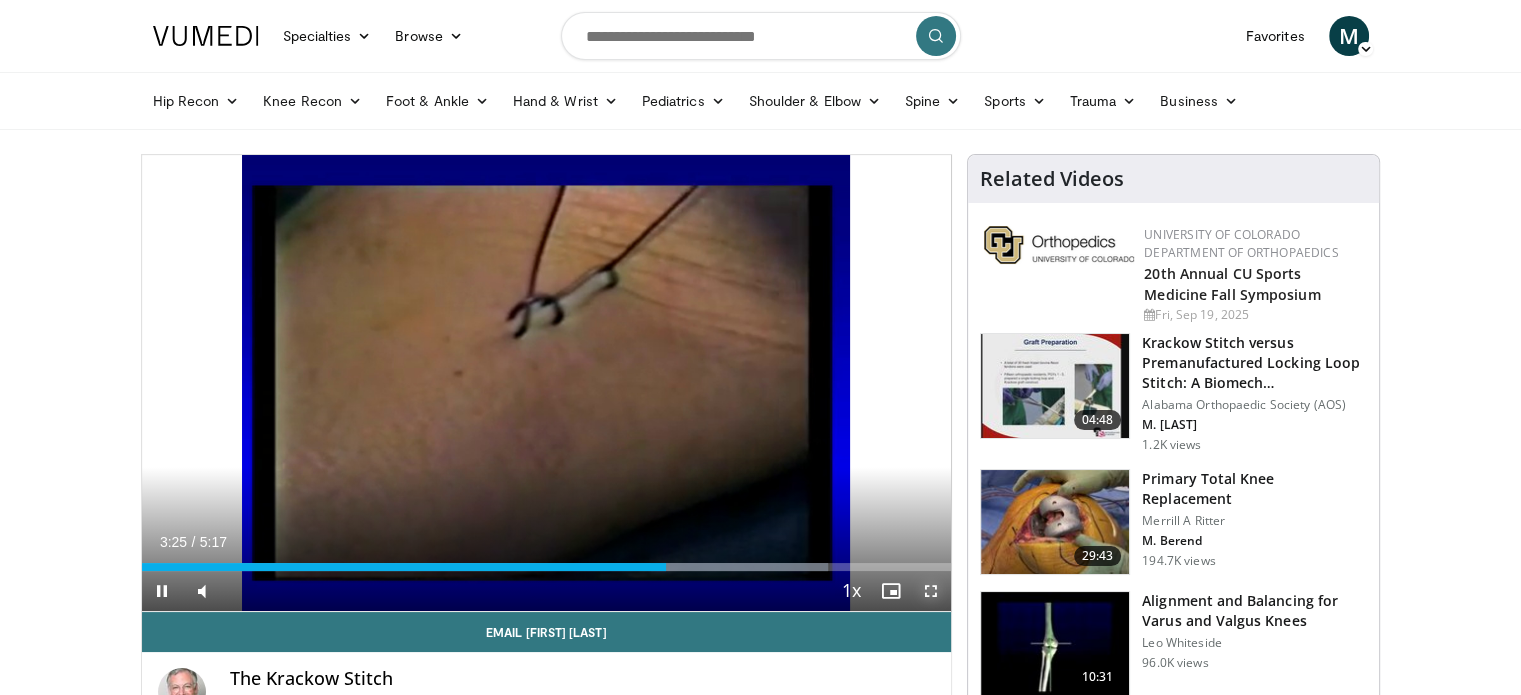 click at bounding box center [931, 591] 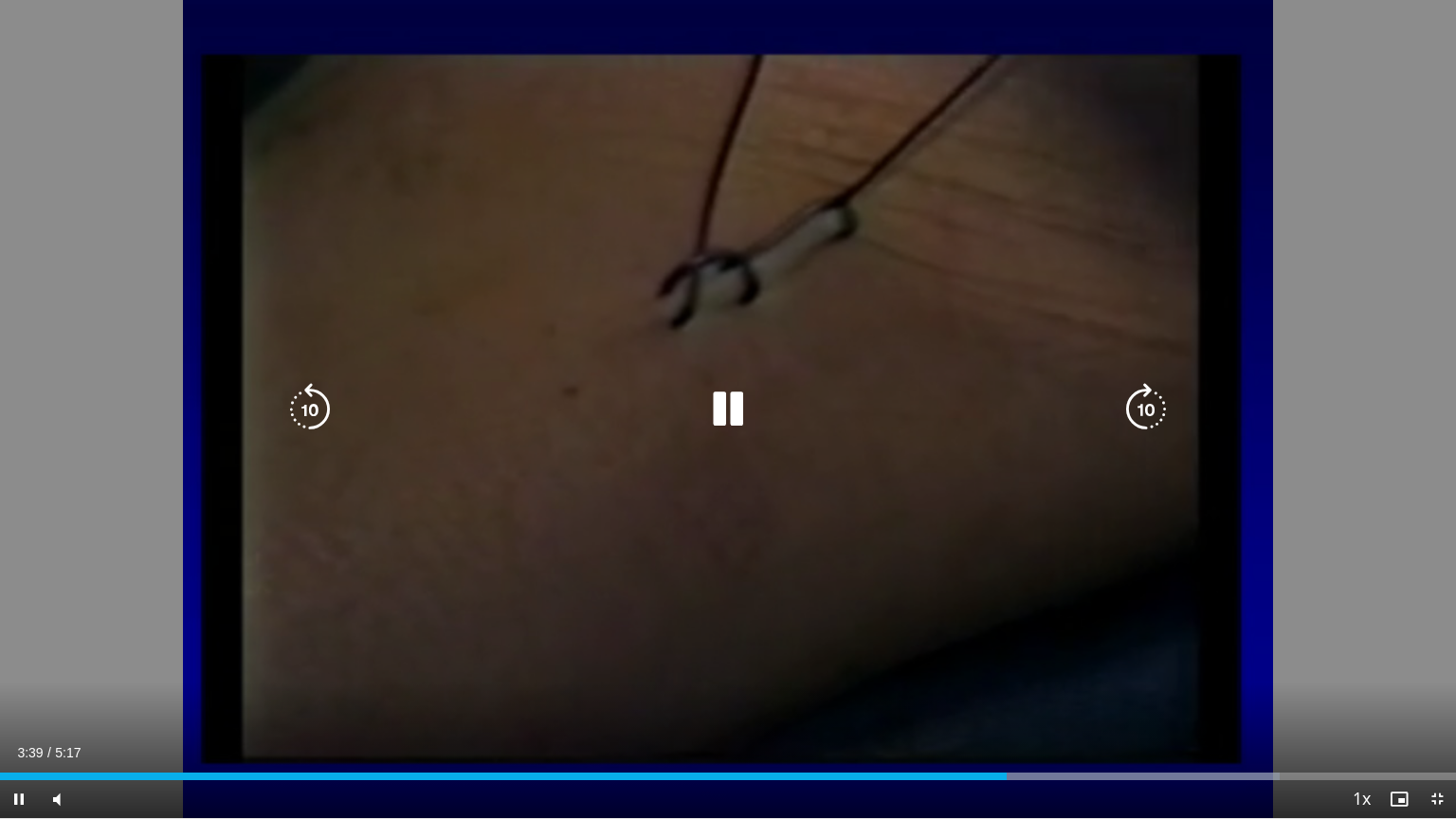 click at bounding box center [728, 410] 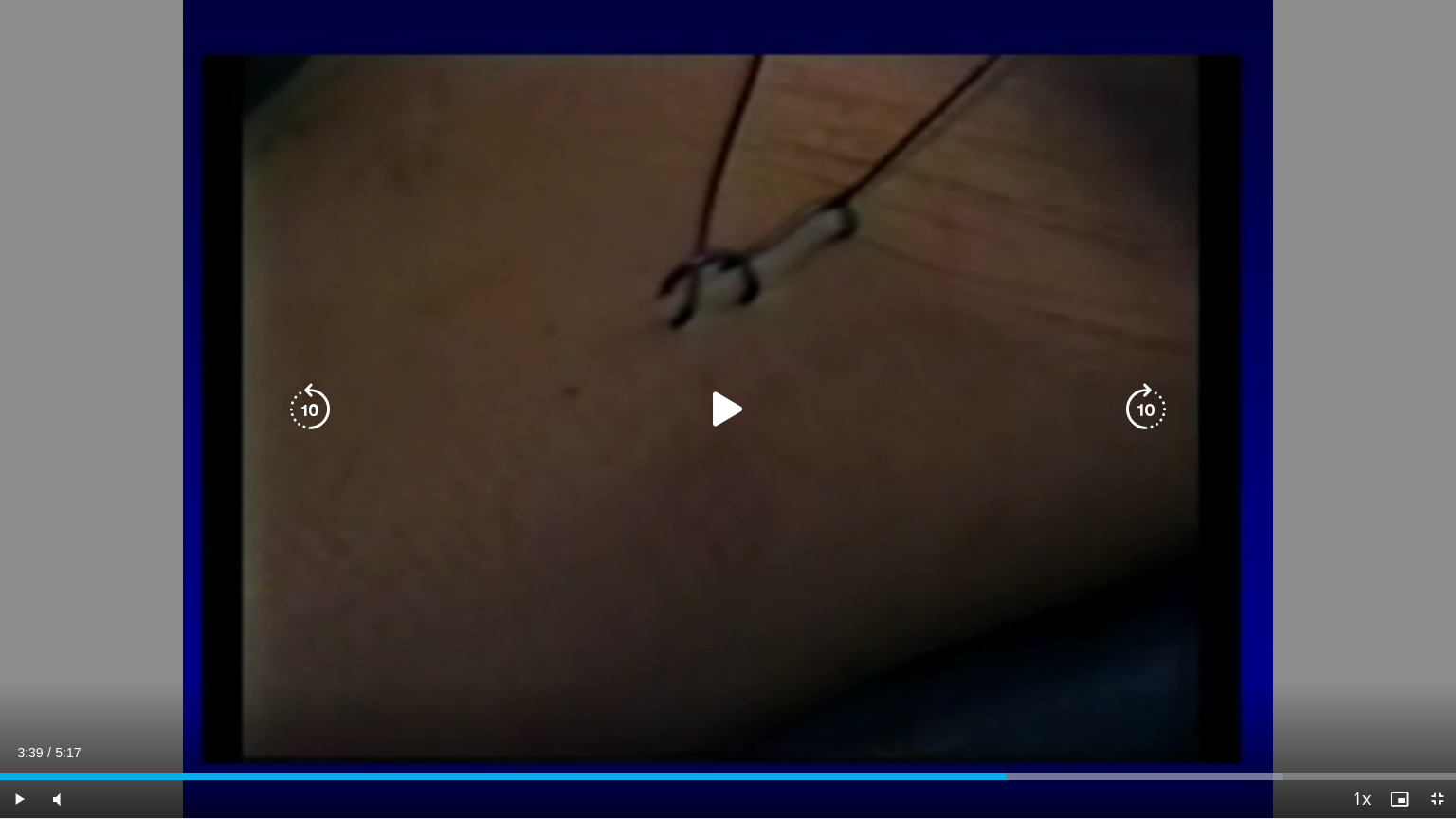 click at bounding box center (728, 410) 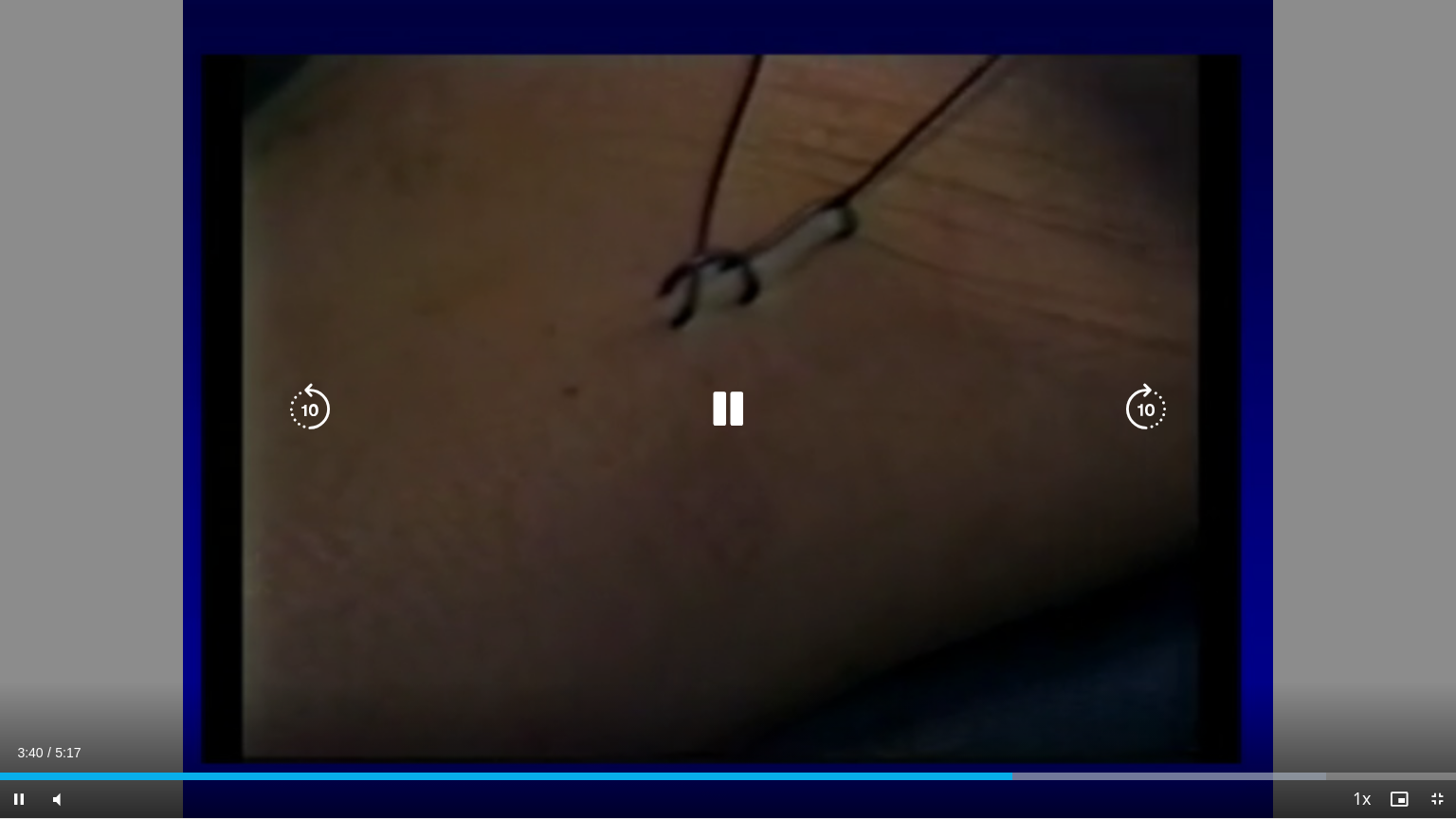 click at bounding box center [728, 410] 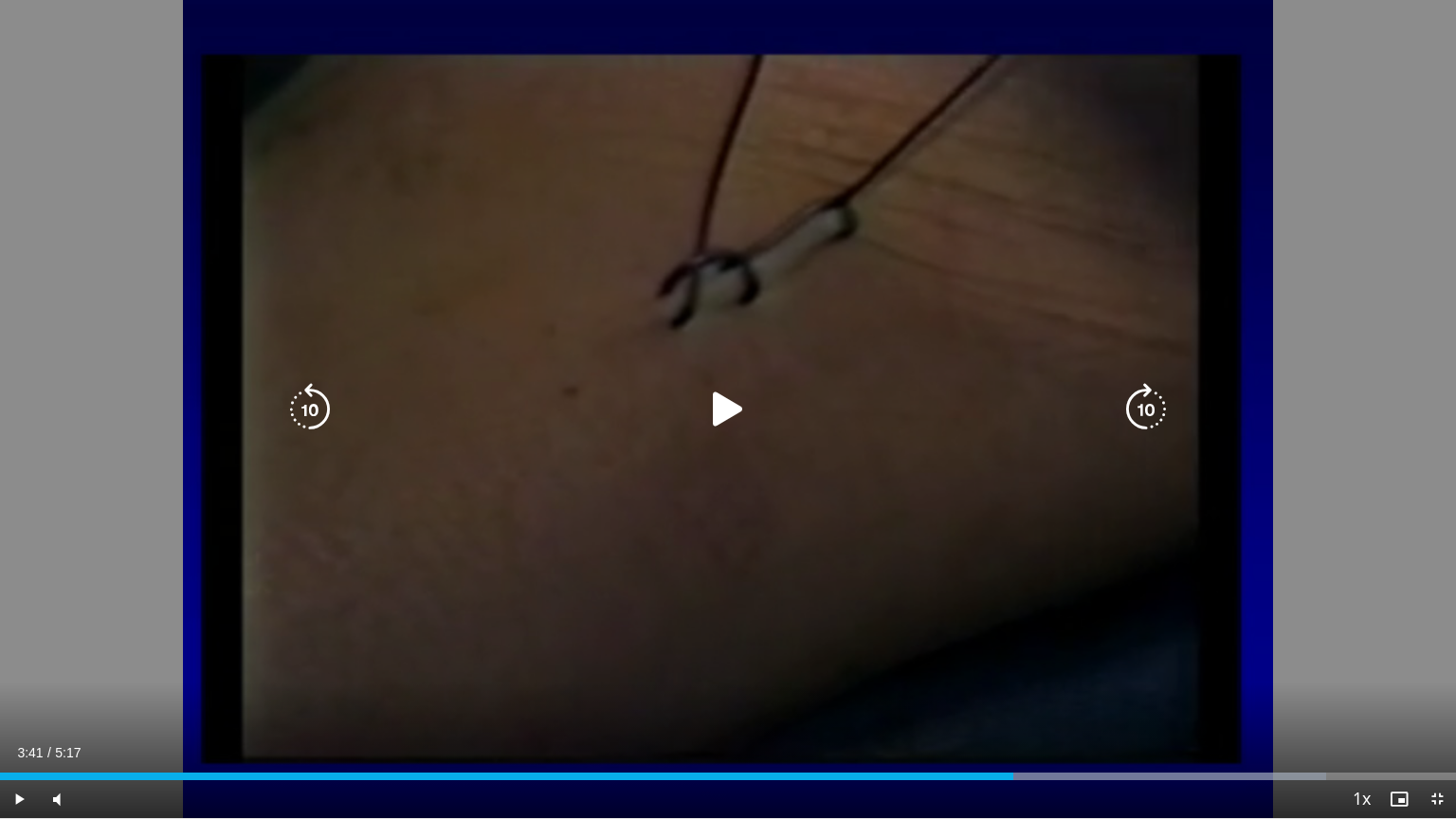 click on "10 seconds
Tap to unmute" at bounding box center [728, 409] 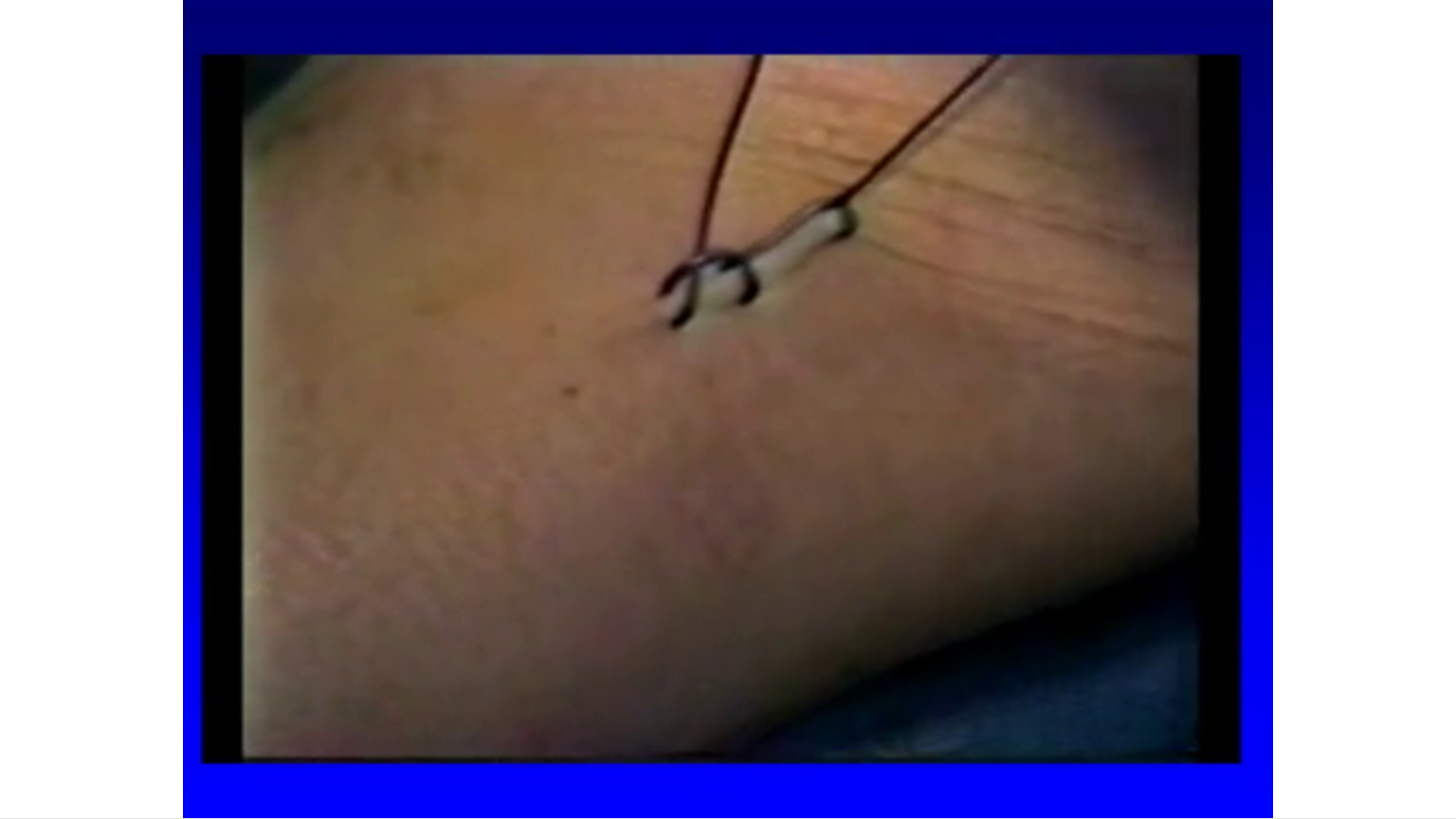 click on "10 seconds
Tap to unmute" at bounding box center [728, 409] 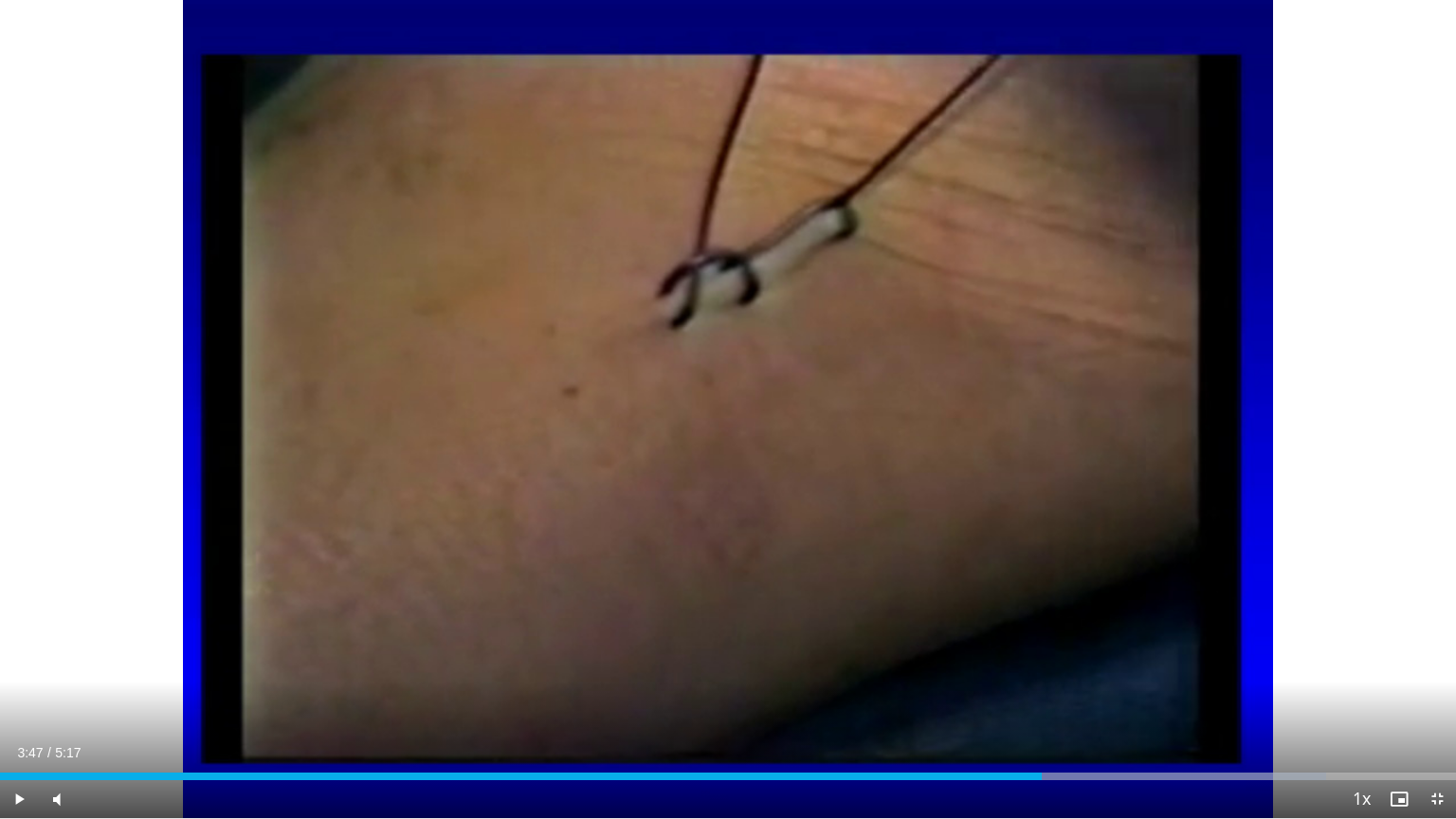 click on "10 seconds
Tap to unmute" at bounding box center [728, 409] 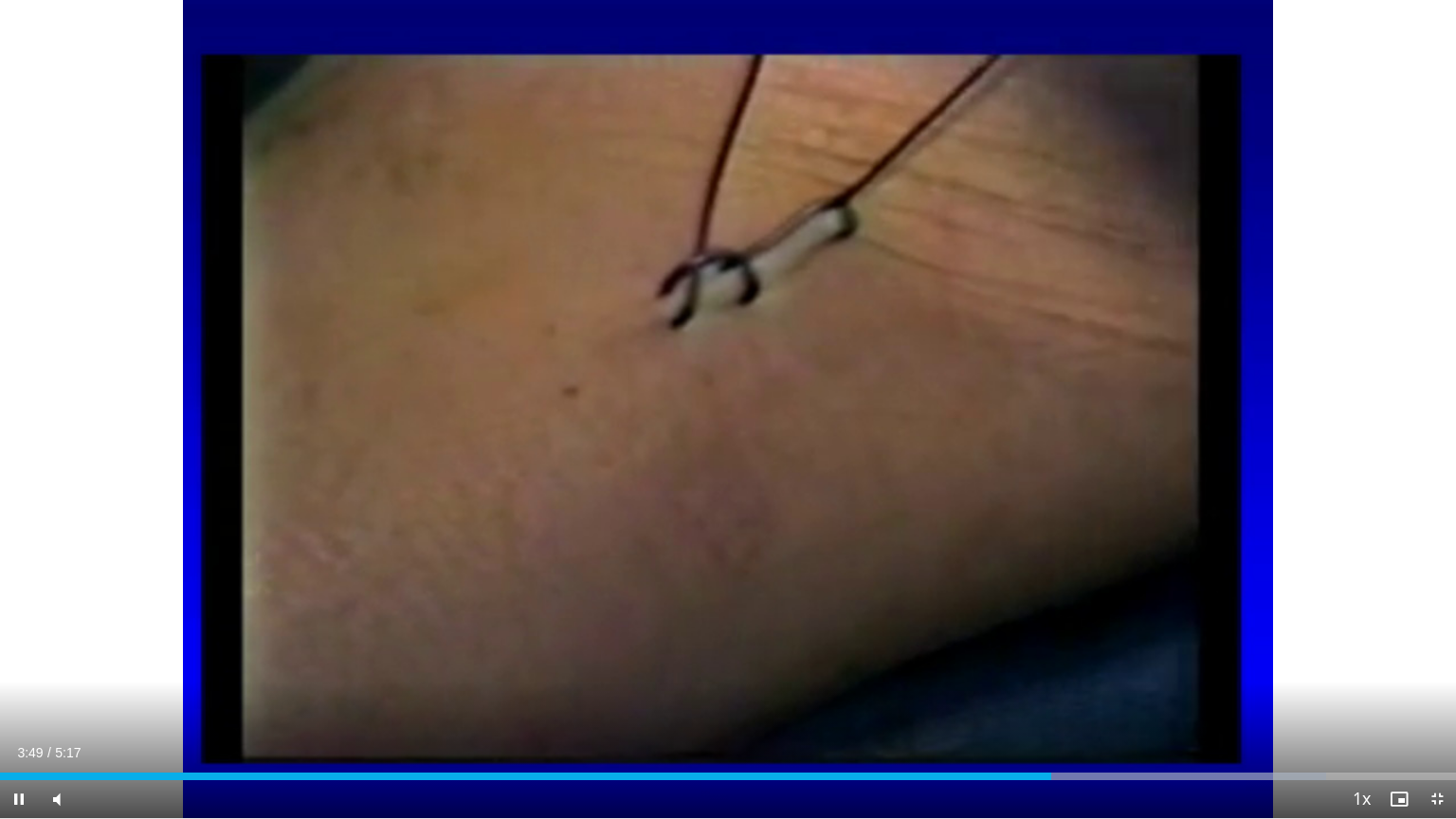 click on "10 seconds
Tap to unmute" at bounding box center (728, 409) 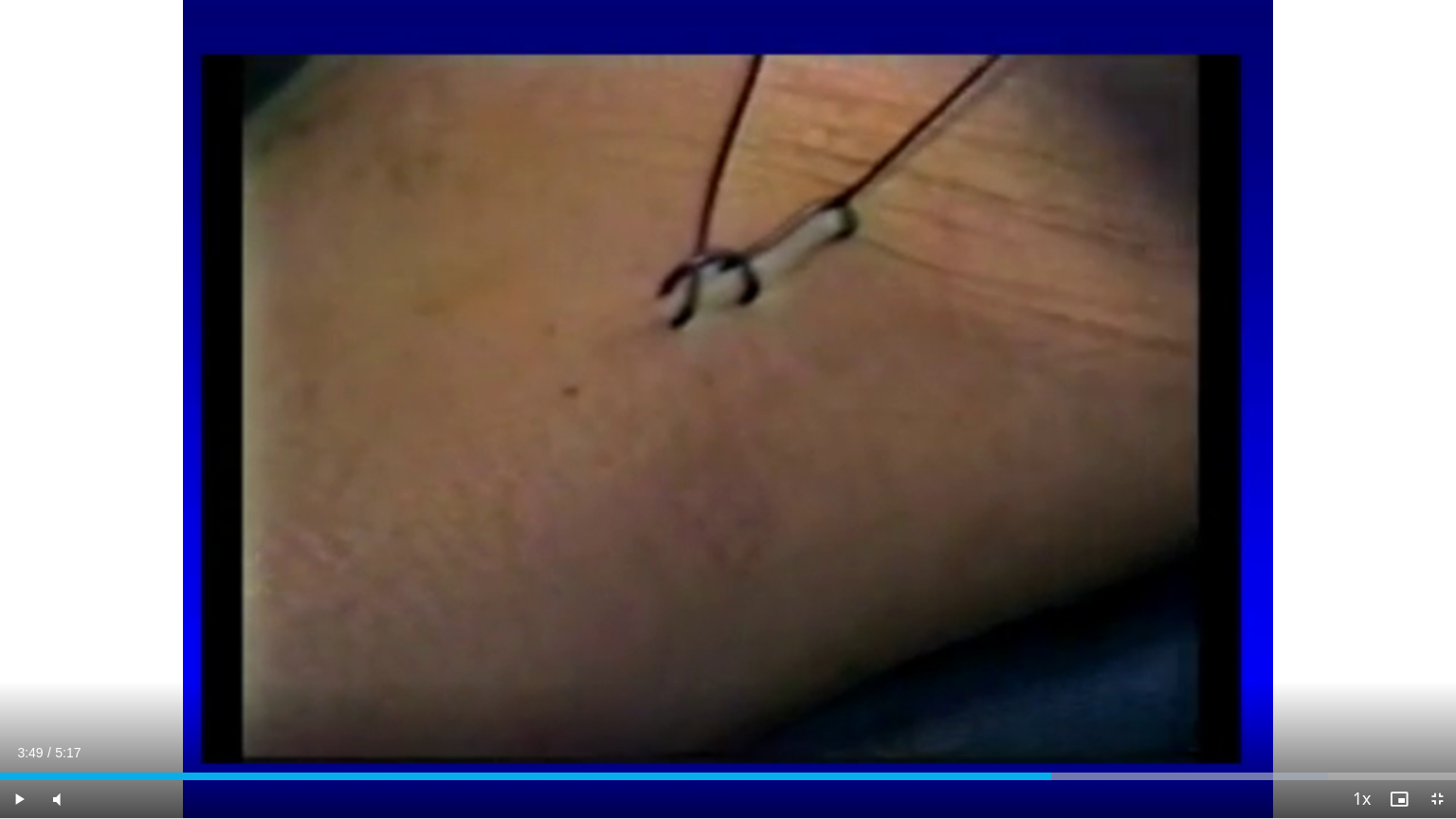 click on "10 seconds
Tap to unmute" at bounding box center (728, 409) 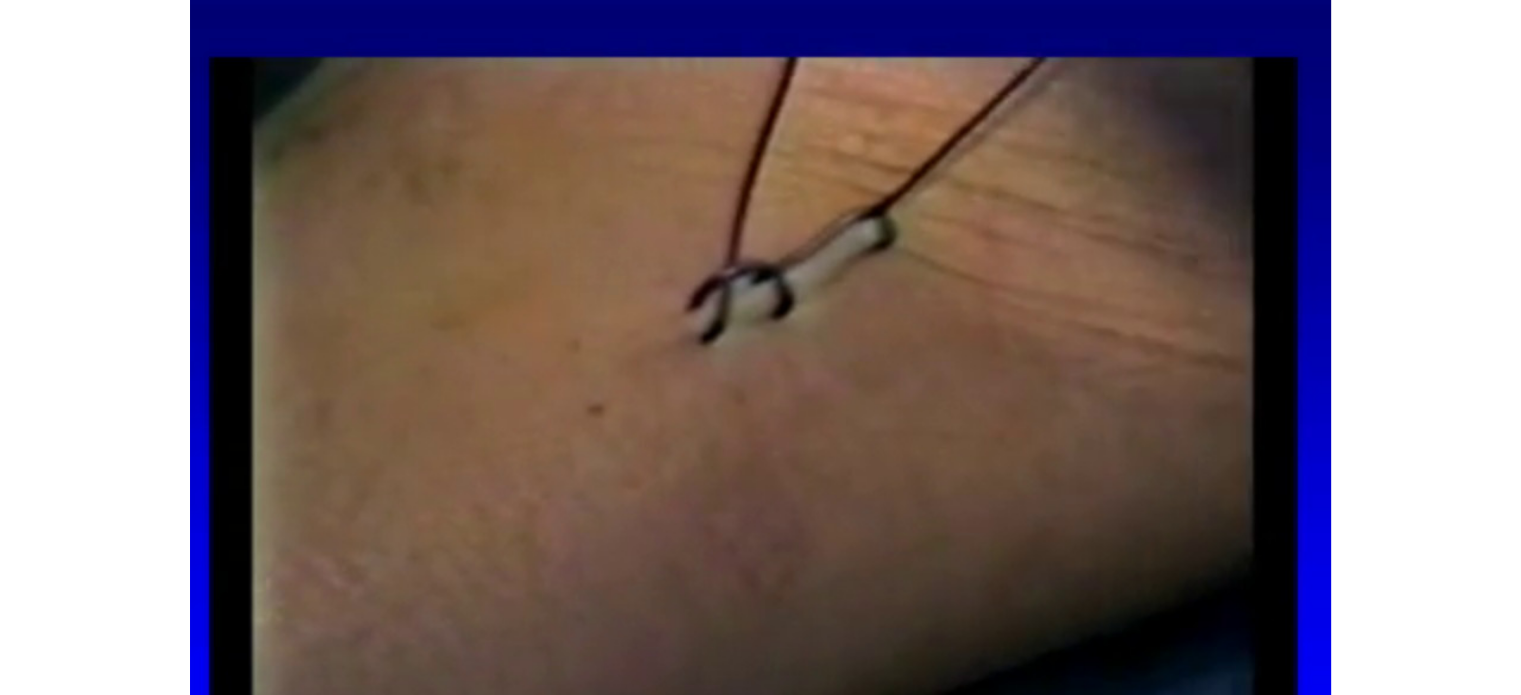 scroll, scrollTop: 0, scrollLeft: 0, axis: both 